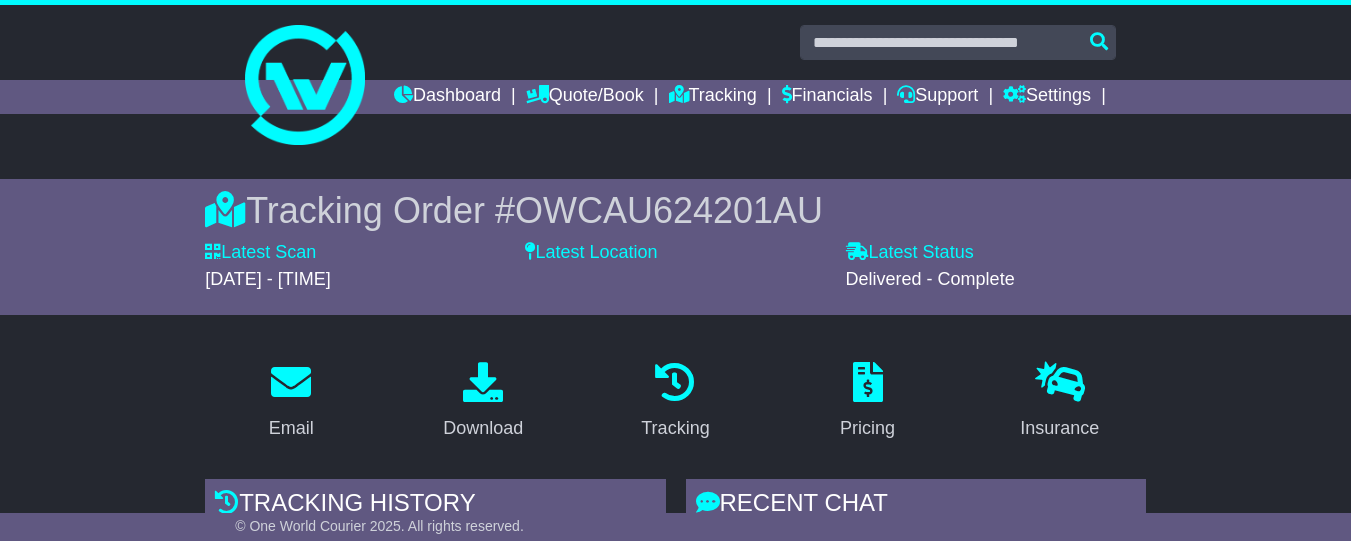 scroll, scrollTop: 388, scrollLeft: 0, axis: vertical 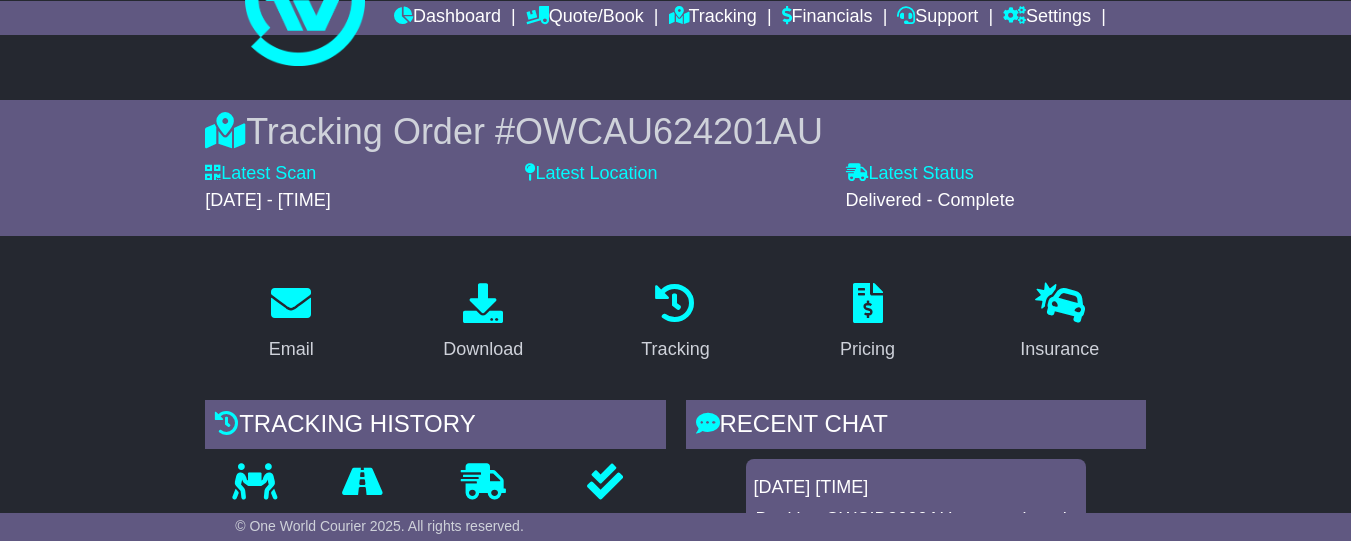 click on "Email
Download
Tracking
Pricing
Insurance" at bounding box center (675, 1381) 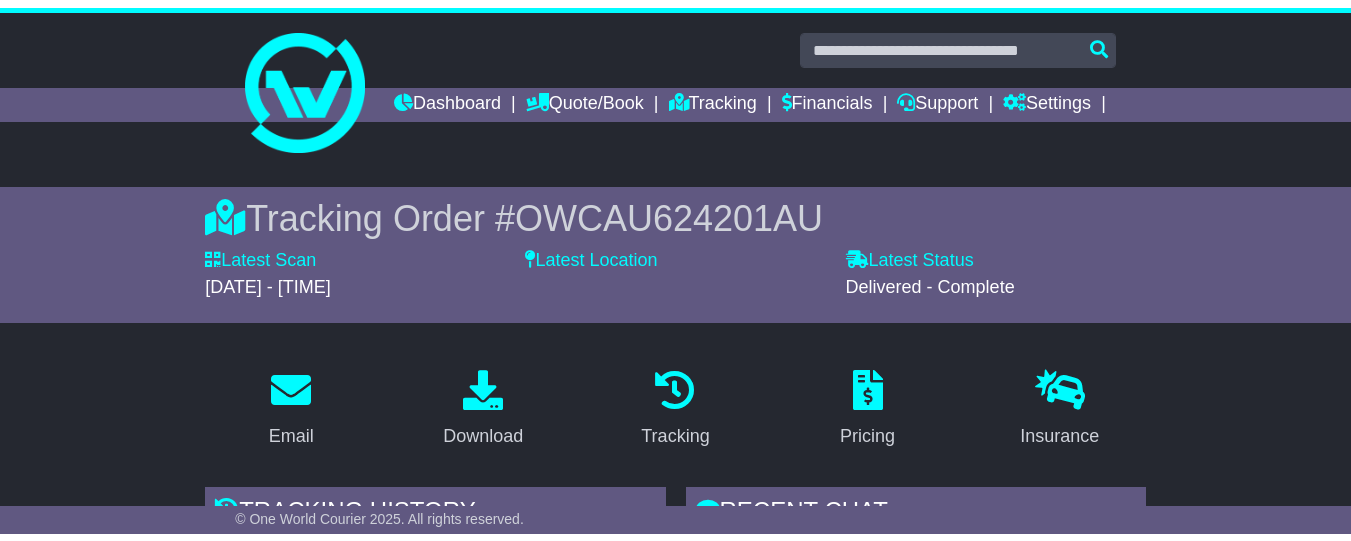 scroll, scrollTop: 79, scrollLeft: 0, axis: vertical 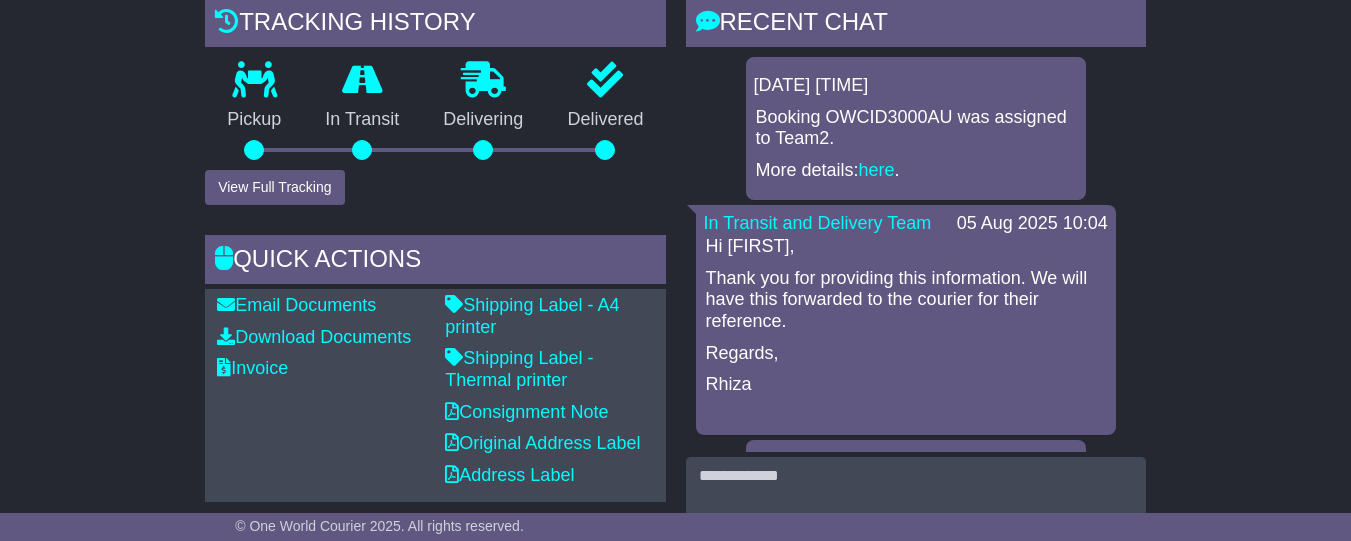click on "Email
Download
Tracking
Pricing
Insurance" at bounding box center [675, 979] 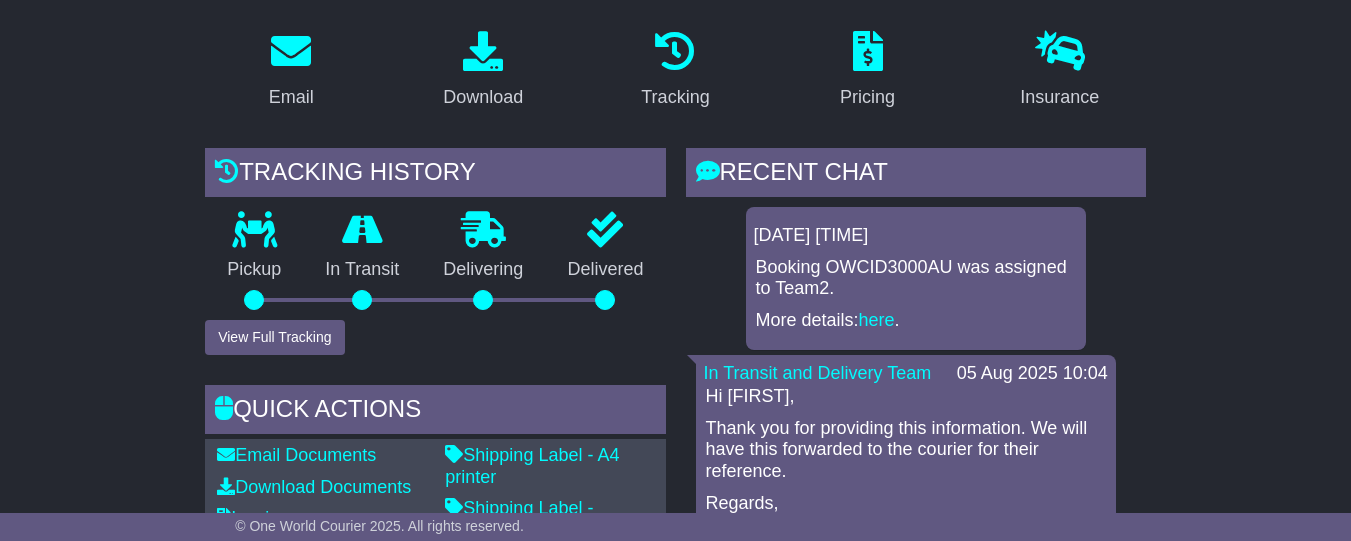scroll, scrollTop: 324, scrollLeft: 0, axis: vertical 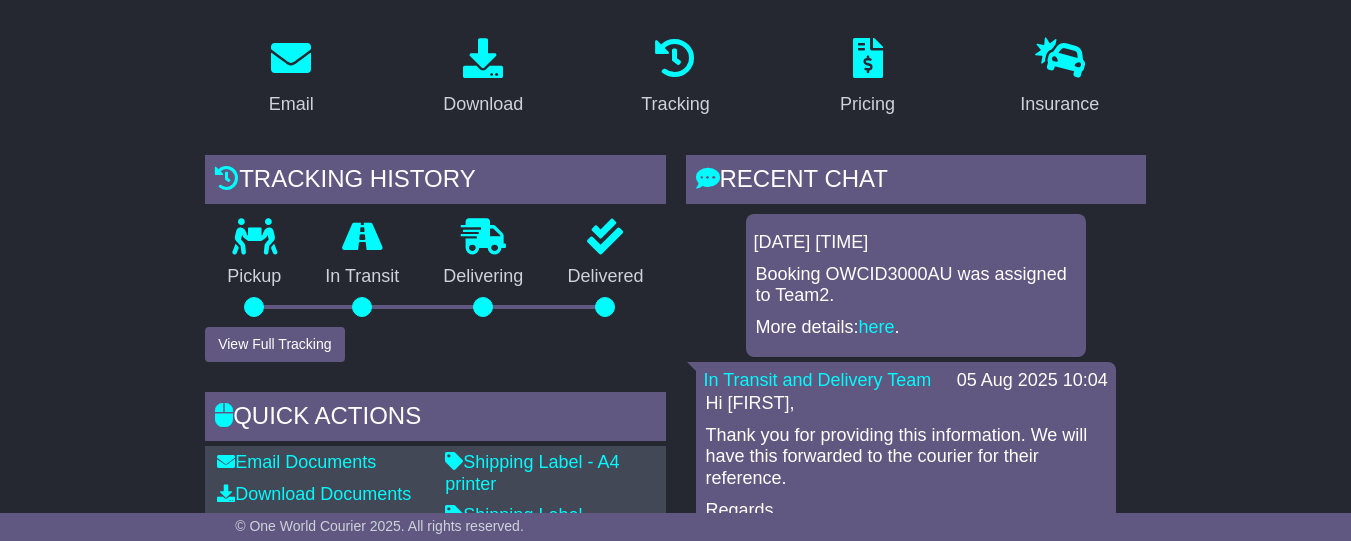 click on "Email
Download
Tracking
Pricing
Insurance" at bounding box center [675, 1136] 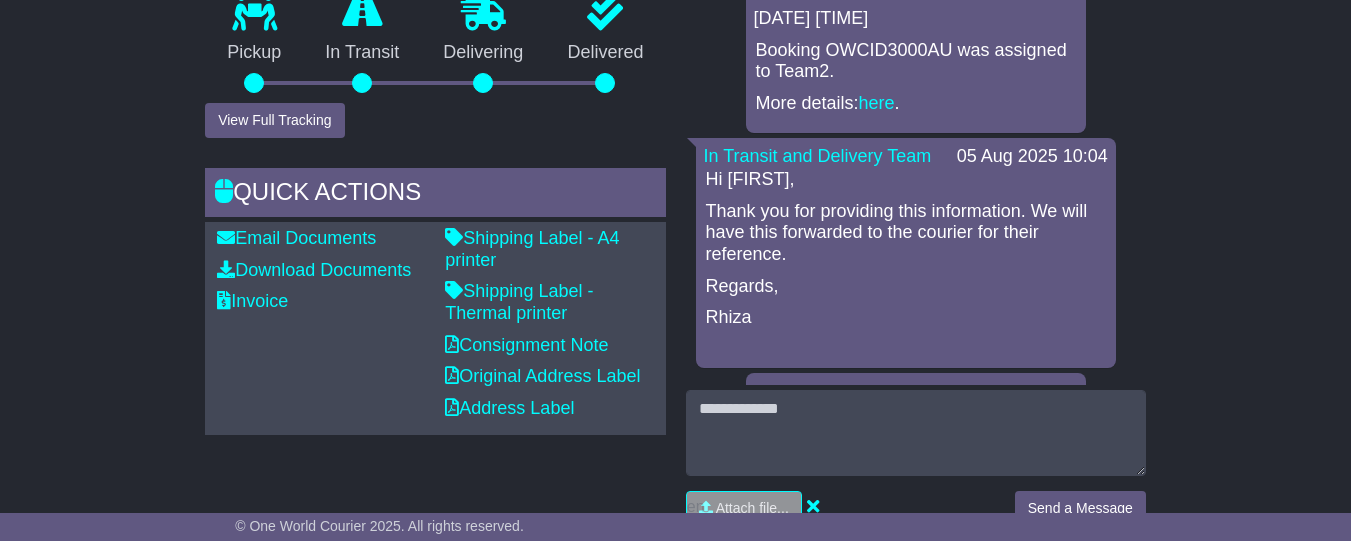 scroll, scrollTop: 549, scrollLeft: 0, axis: vertical 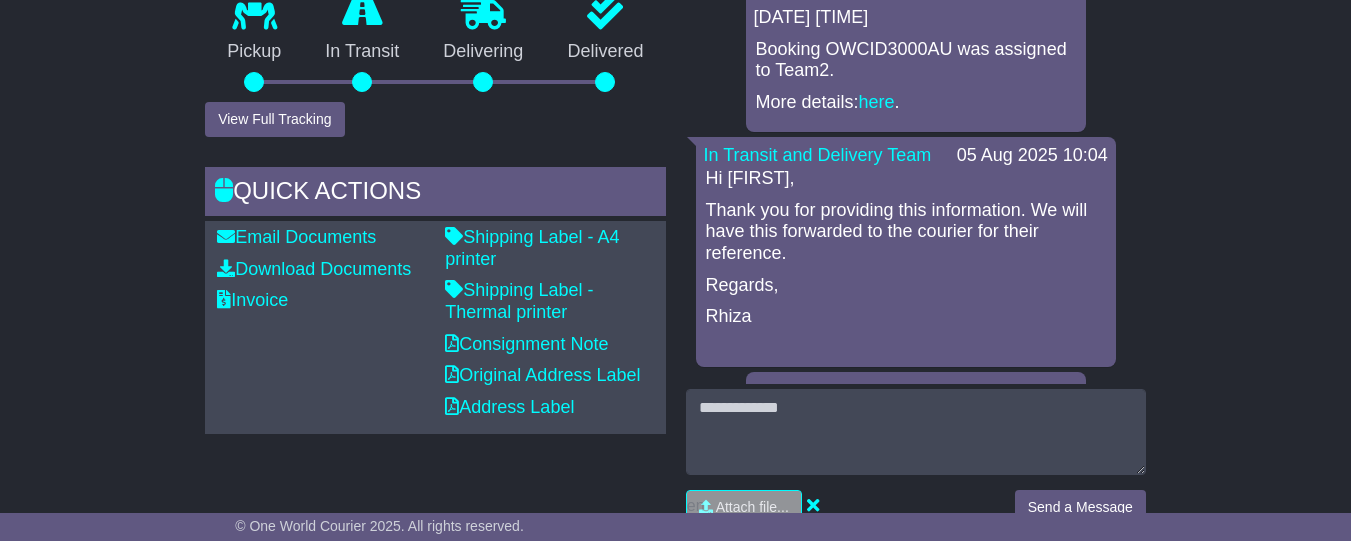 drag, startPoint x: 1251, startPoint y: 356, endPoint x: 1240, endPoint y: 355, distance: 11.045361 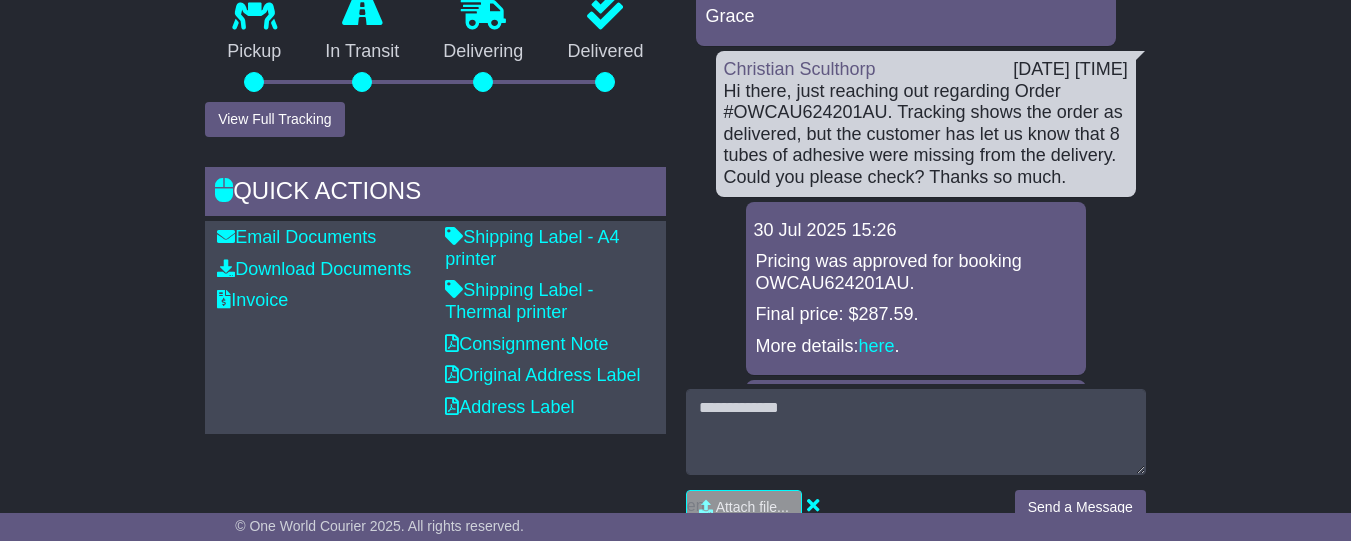 scroll, scrollTop: 1095, scrollLeft: 0, axis: vertical 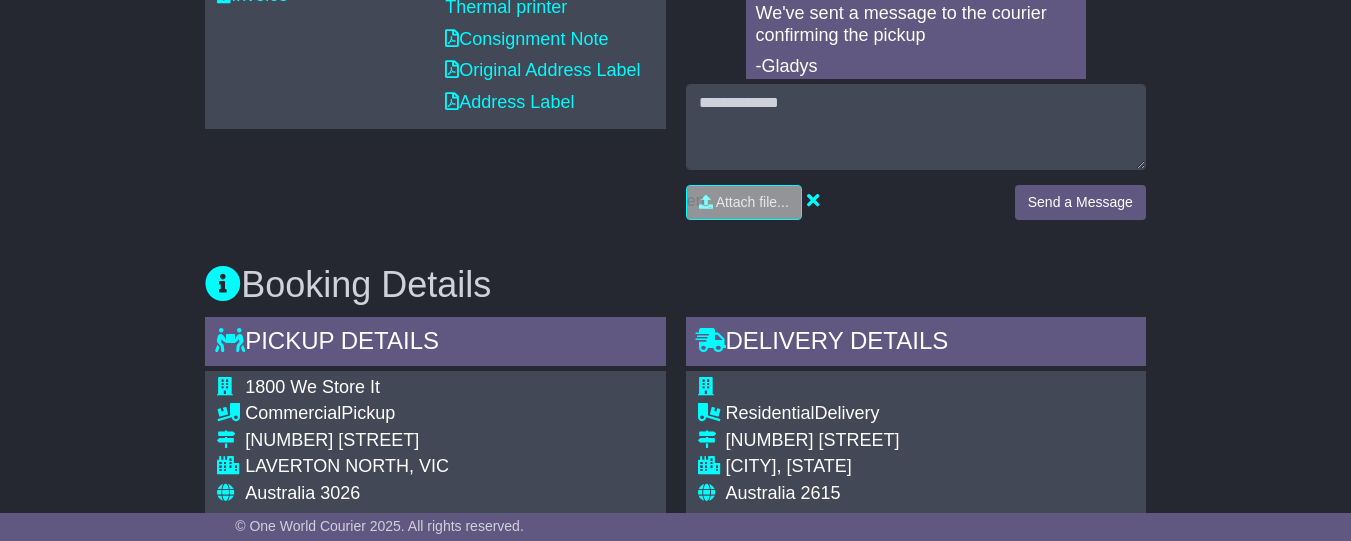 click on "Email
Download
Tracking
Pricing
Insurance" at bounding box center (675, 606) 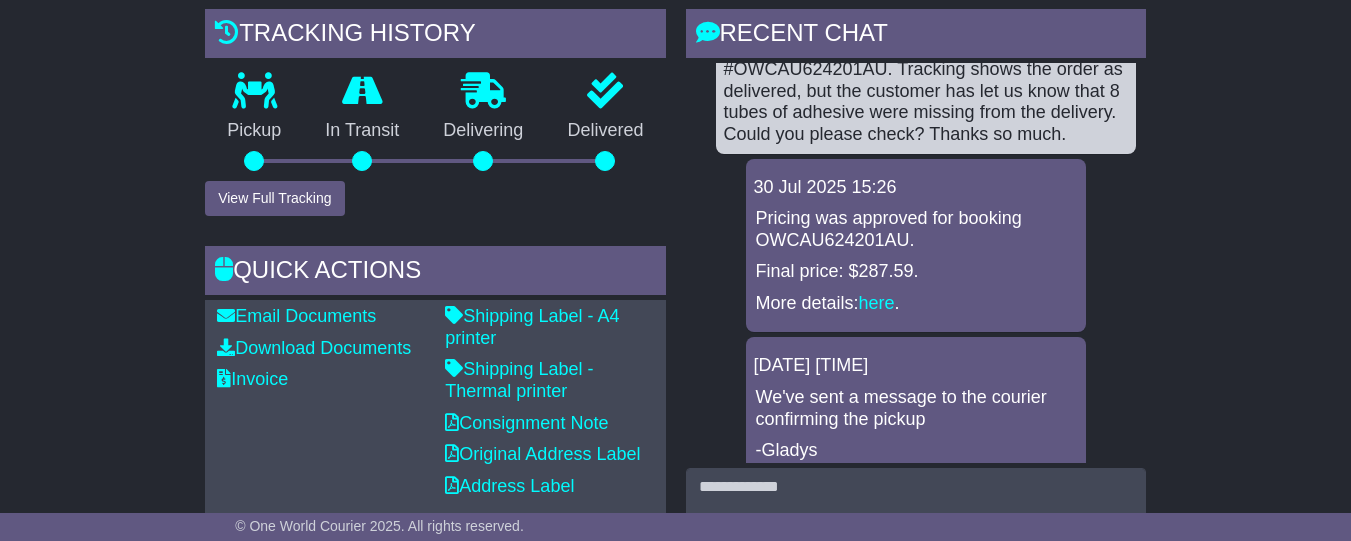 scroll, scrollTop: 426, scrollLeft: 0, axis: vertical 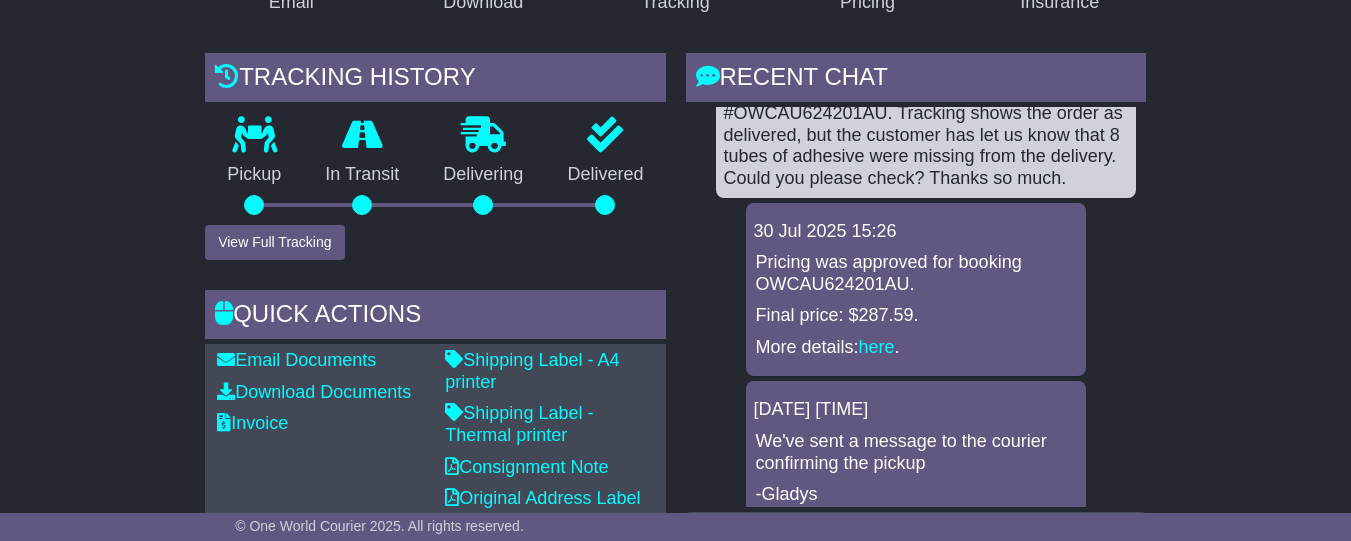 click on "Final price: $287.59." at bounding box center (916, 316) 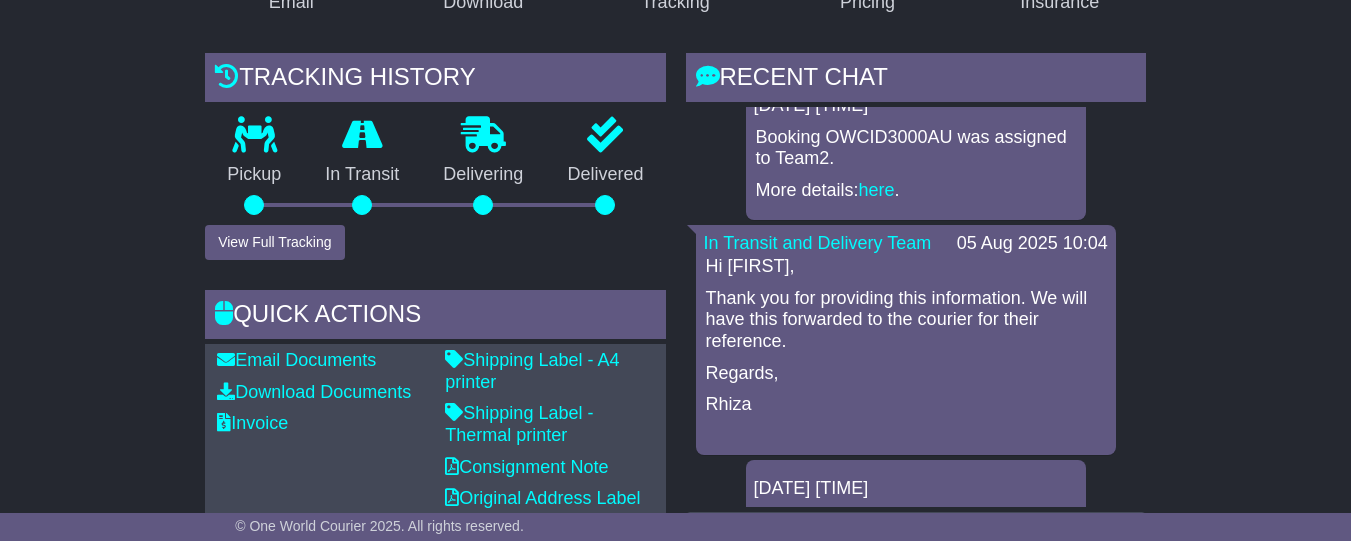 scroll, scrollTop: 0, scrollLeft: 0, axis: both 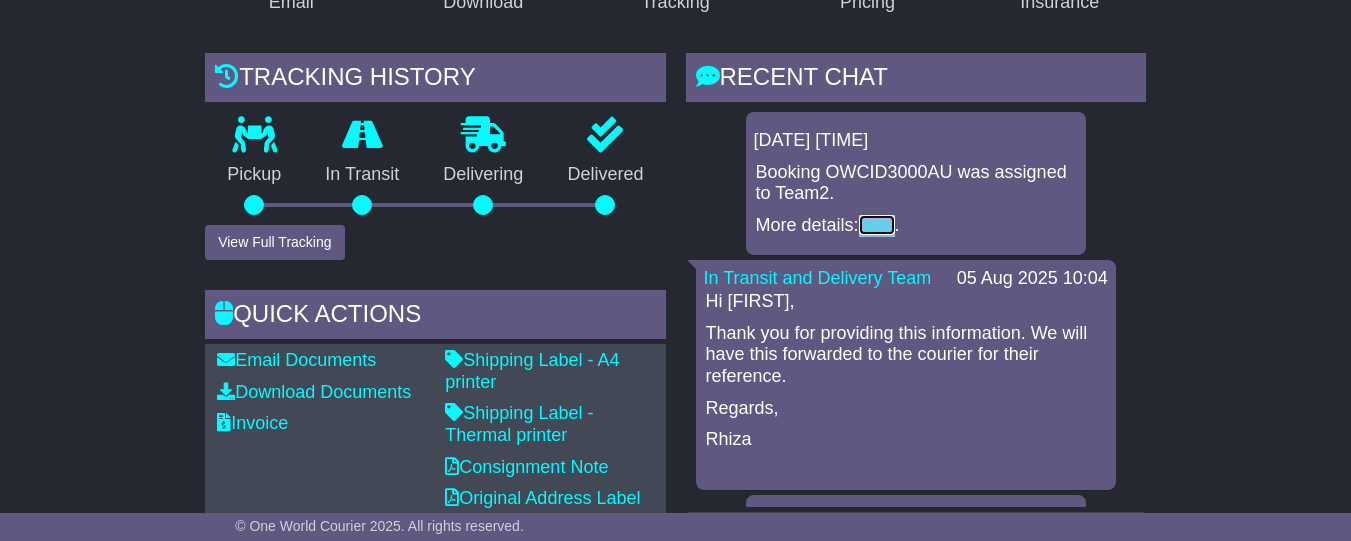 click on "here" at bounding box center [877, 225] 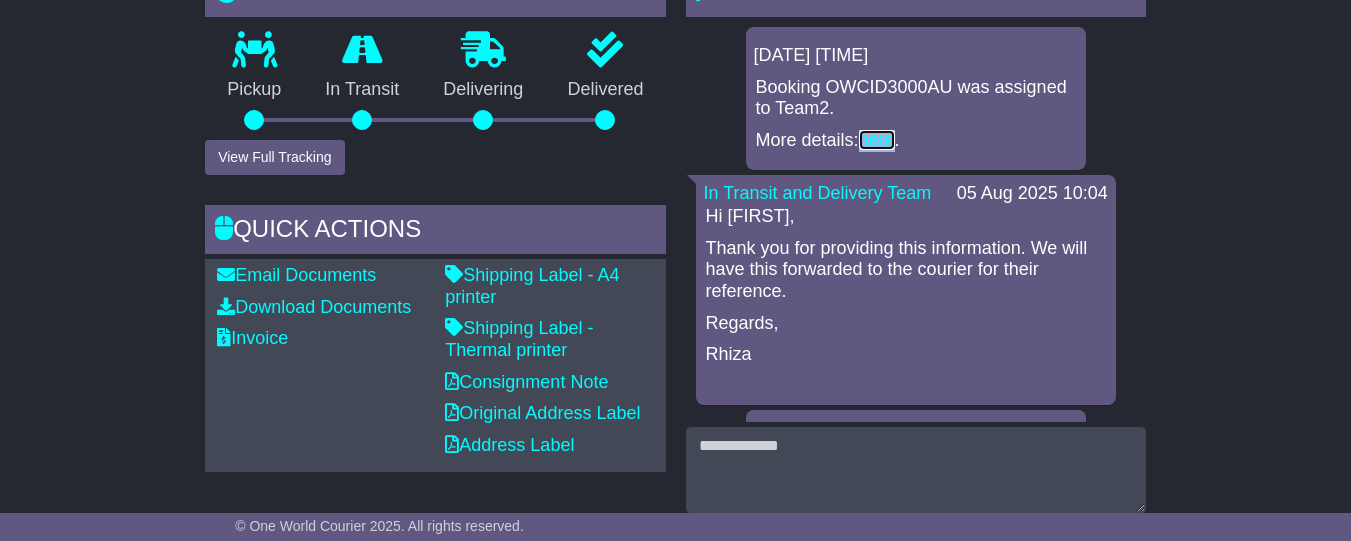 scroll, scrollTop: 496, scrollLeft: 0, axis: vertical 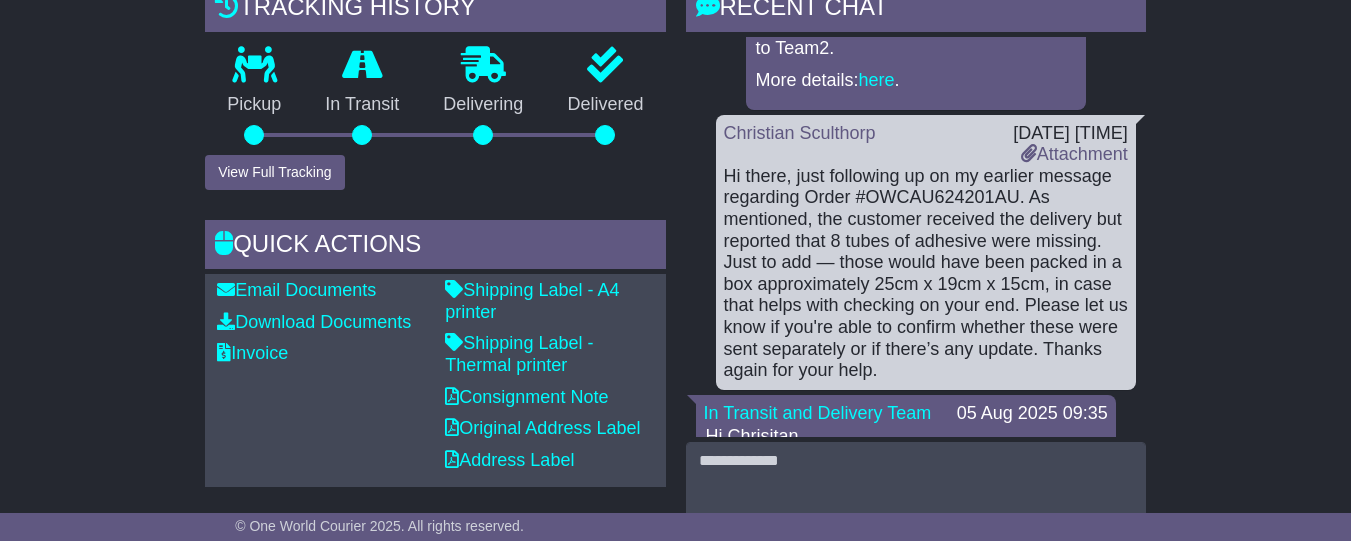 click on "Hi there, just following up on my earlier message regarding Order #OWCAU624201AU.
As mentioned, the customer received the delivery but reported that 8 tubes of adhesive were missing.
Just to add — those would have been packed in a box approximately 25cm x 19cm x 15cm, in case that helps with checking on your end.
Please let us know if you're able to confirm whether these were sent separately or if there’s any update. Thanks again for your help." at bounding box center (926, 274) 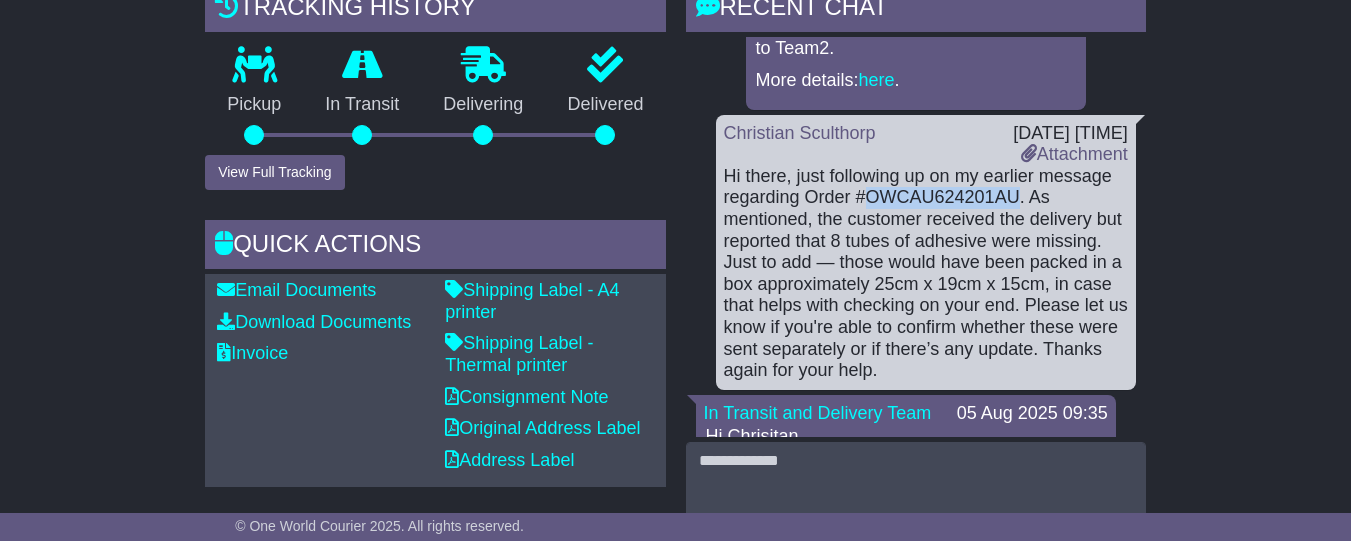 drag, startPoint x: 854, startPoint y: 212, endPoint x: 998, endPoint y: 209, distance: 144.03125 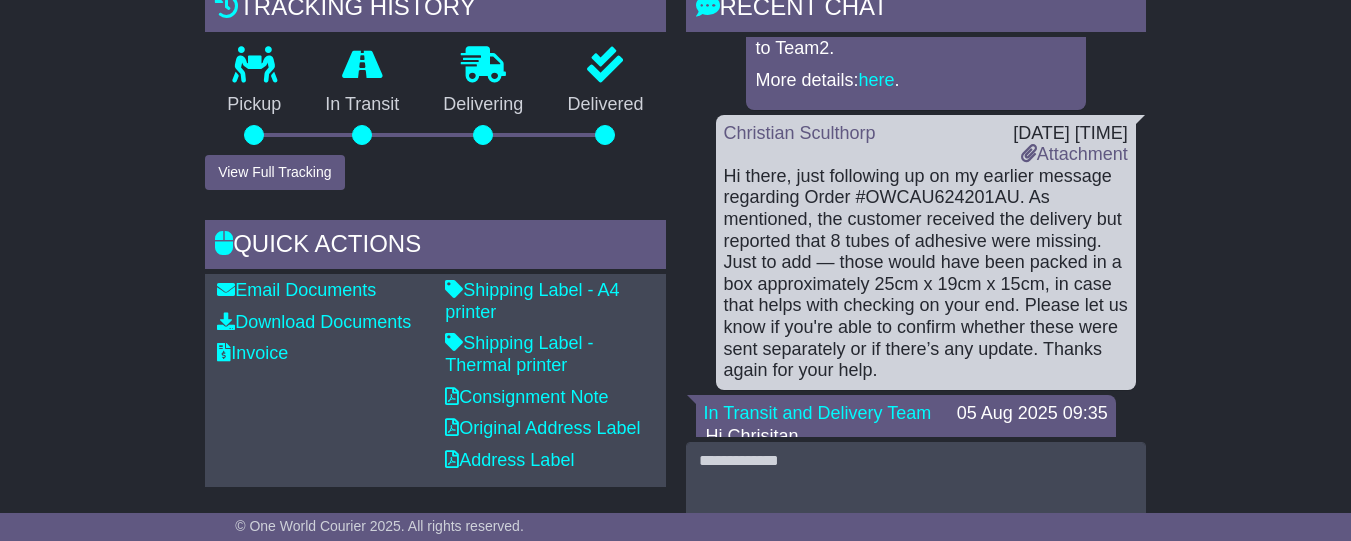 click on "Email
Download
Tracking
Pricing
Insurance" at bounding box center [675, 964] 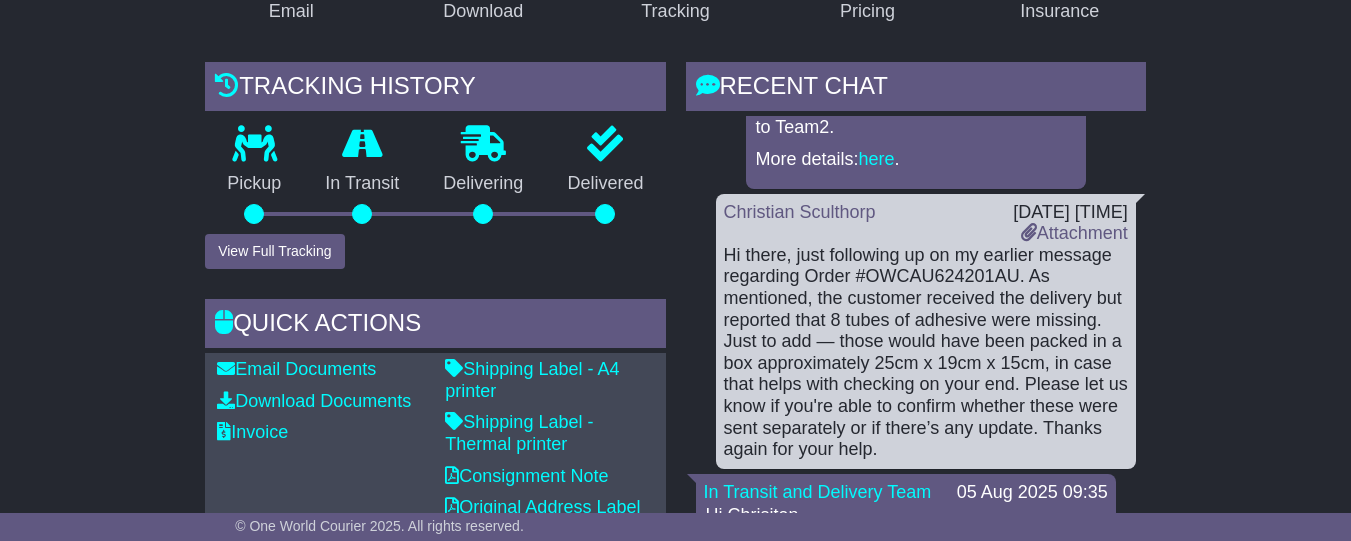 scroll, scrollTop: 382, scrollLeft: 0, axis: vertical 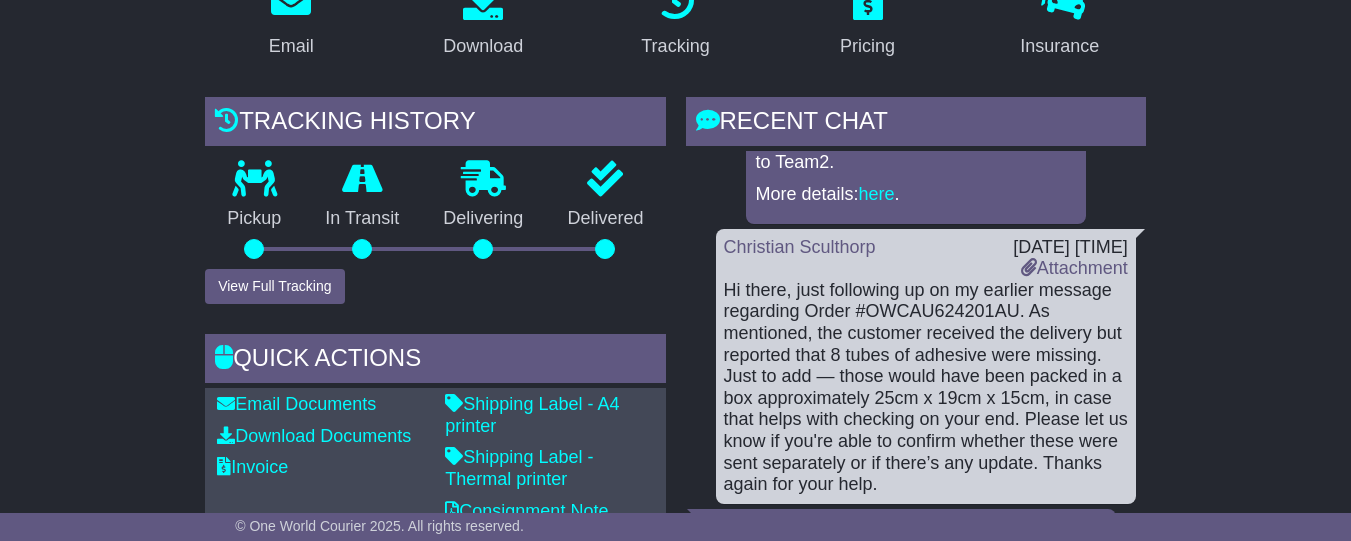 click on "Email
Download
Tracking
Pricing
Insurance" at bounding box center (675, 1078) 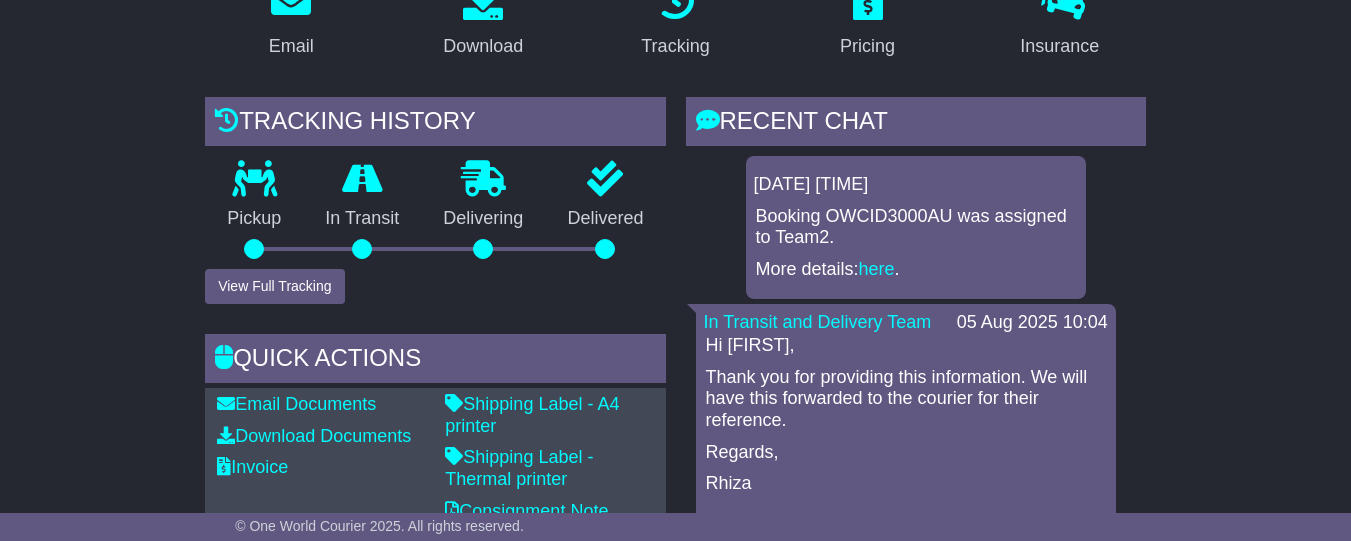 click on "Email
Download
Tracking
Pricing
Insurance" at bounding box center (675, 1078) 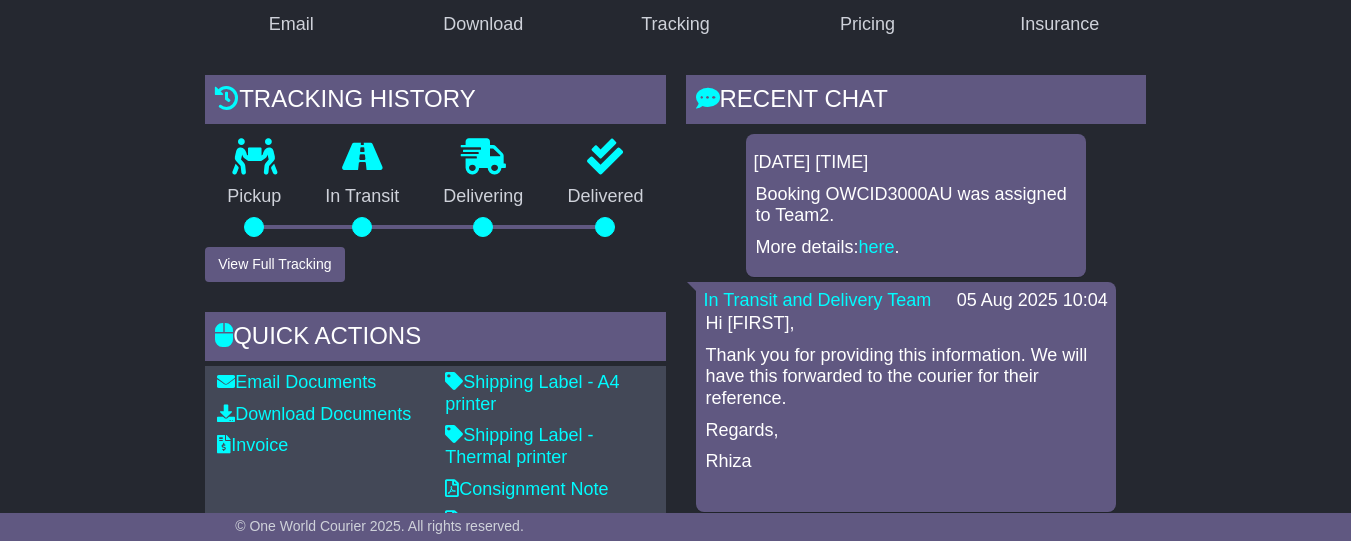 scroll, scrollTop: 407, scrollLeft: 0, axis: vertical 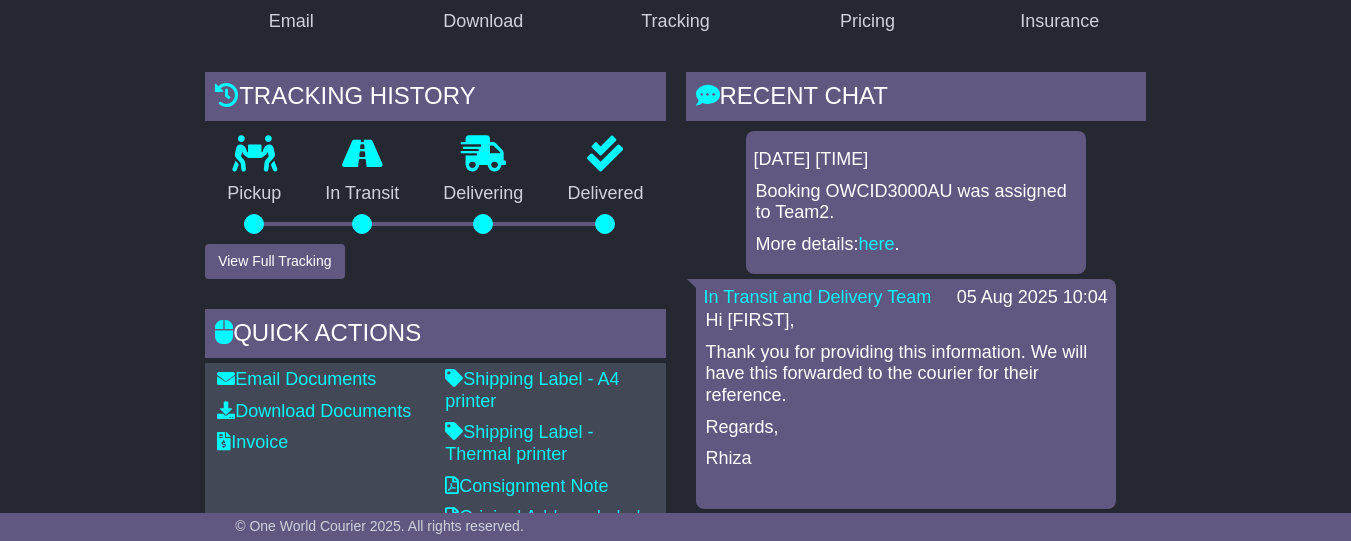 click on "Email
Download
Tracking
Pricing
Insurance" at bounding box center (675, 1053) 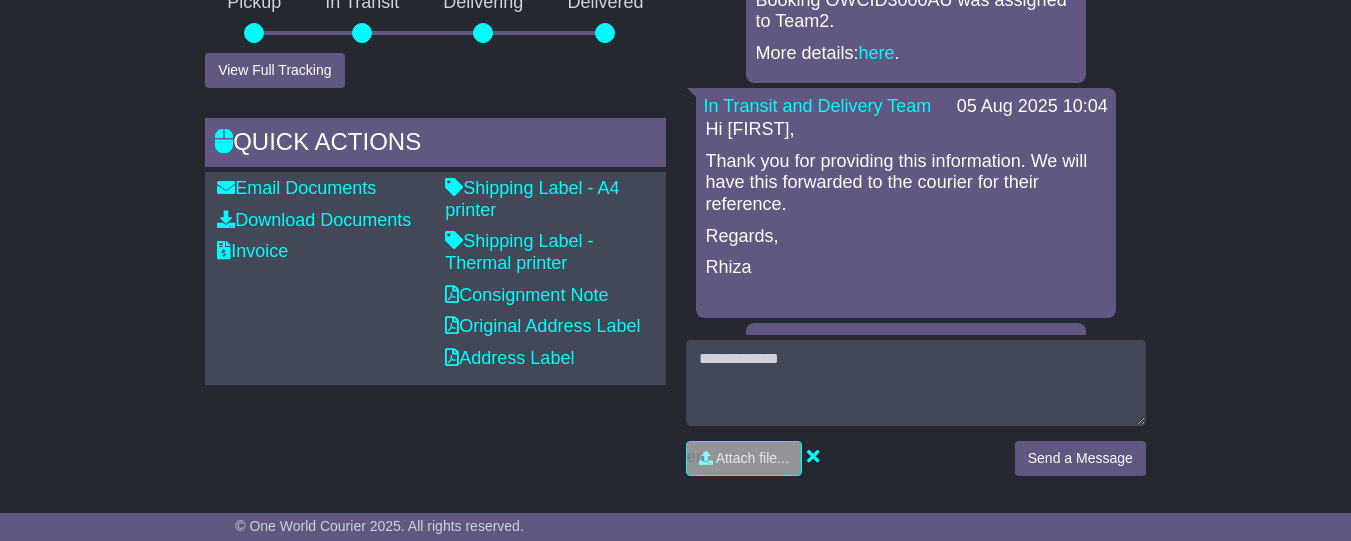 scroll, scrollTop: 607, scrollLeft: 0, axis: vertical 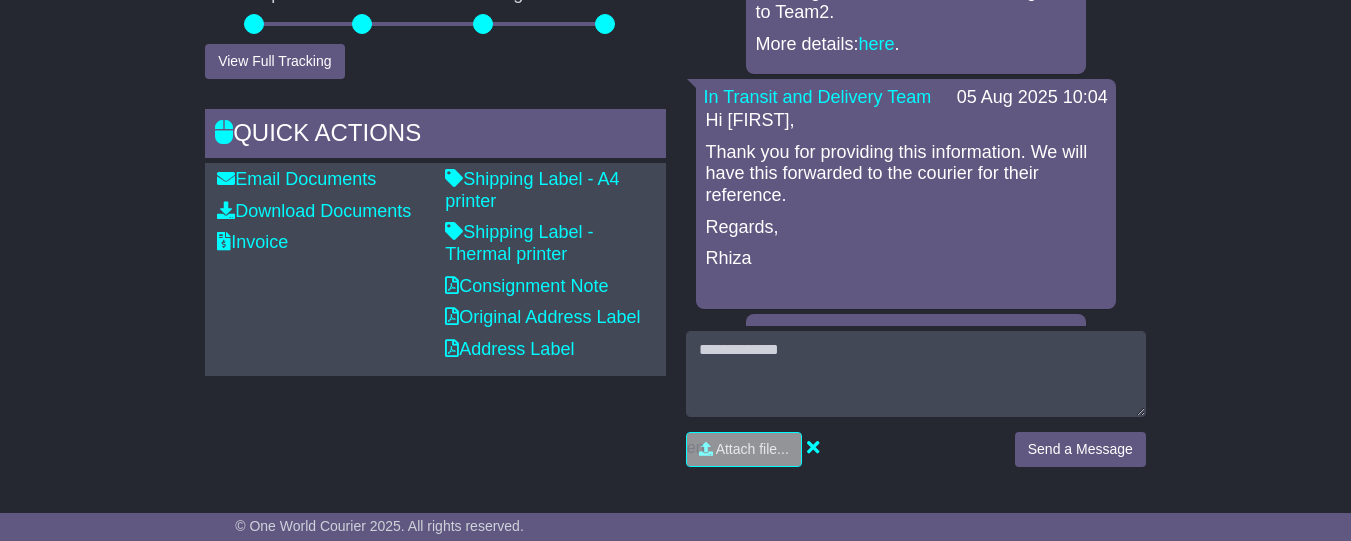 click on "Email
Download
Tracking
Pricing
Insurance" at bounding box center [675, 853] 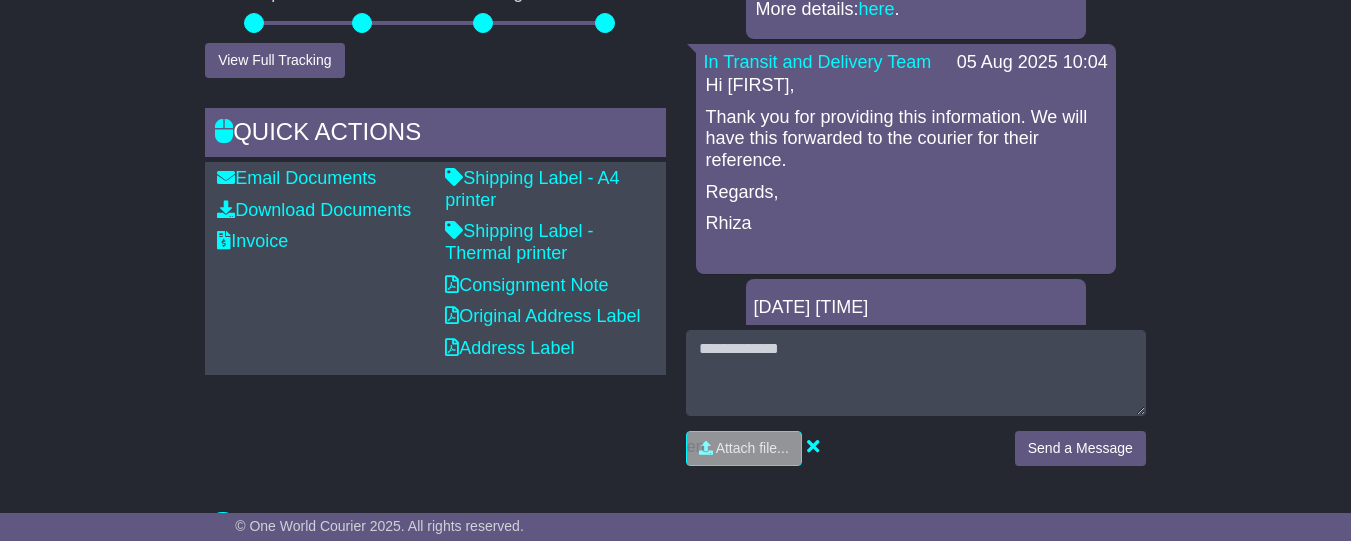 scroll, scrollTop: 0, scrollLeft: 0, axis: both 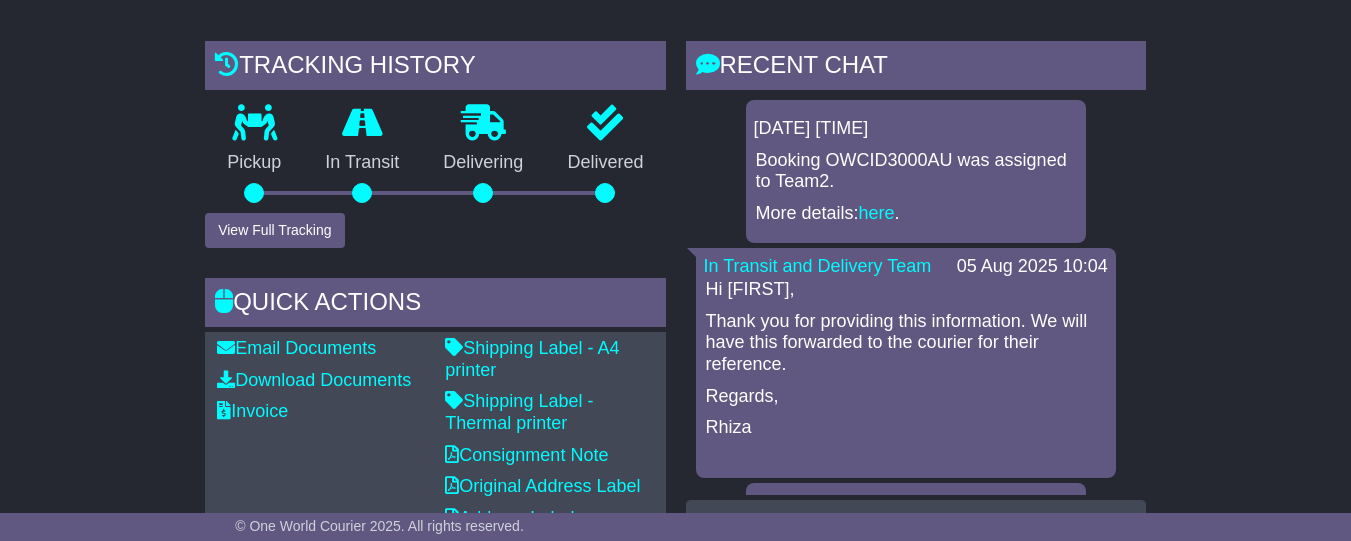 click on "Email
Download
Tracking
Pricing
Insurance" at bounding box center (675, 1022) 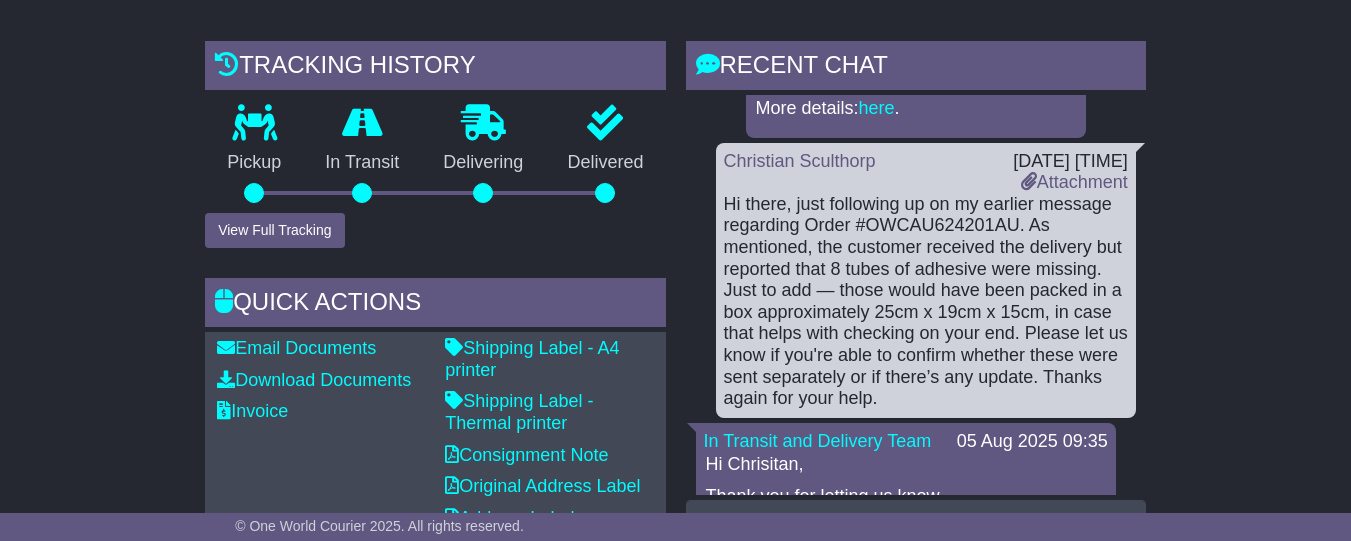 scroll, scrollTop: 614, scrollLeft: 0, axis: vertical 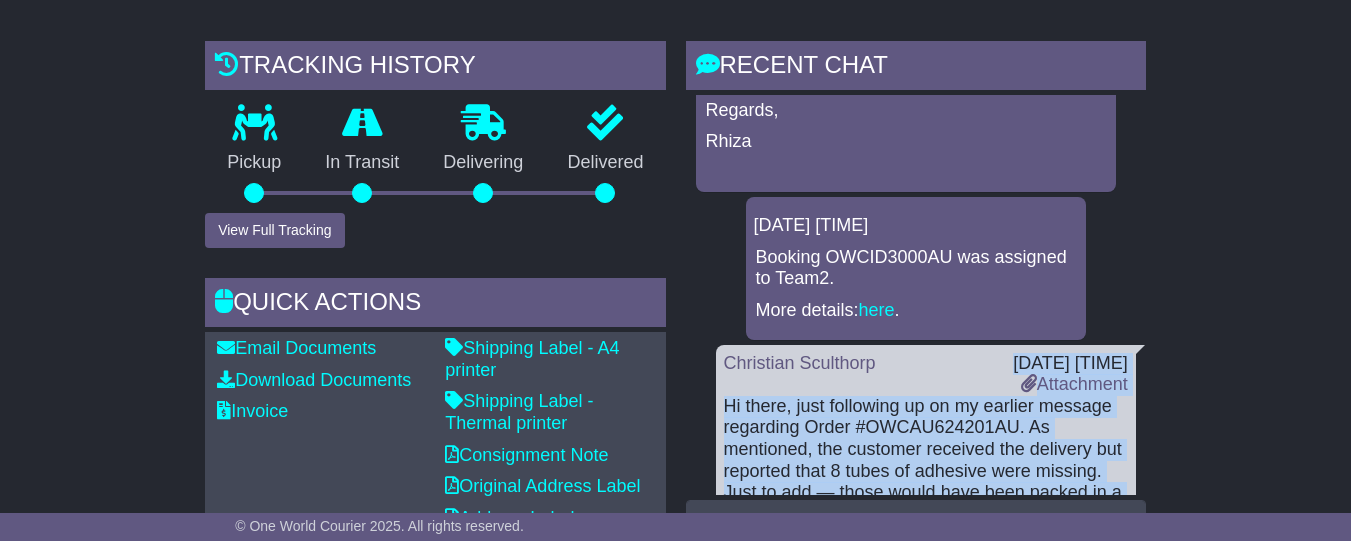 drag, startPoint x: 823, startPoint y: 290, endPoint x: 968, endPoint y: 378, distance: 169.61427 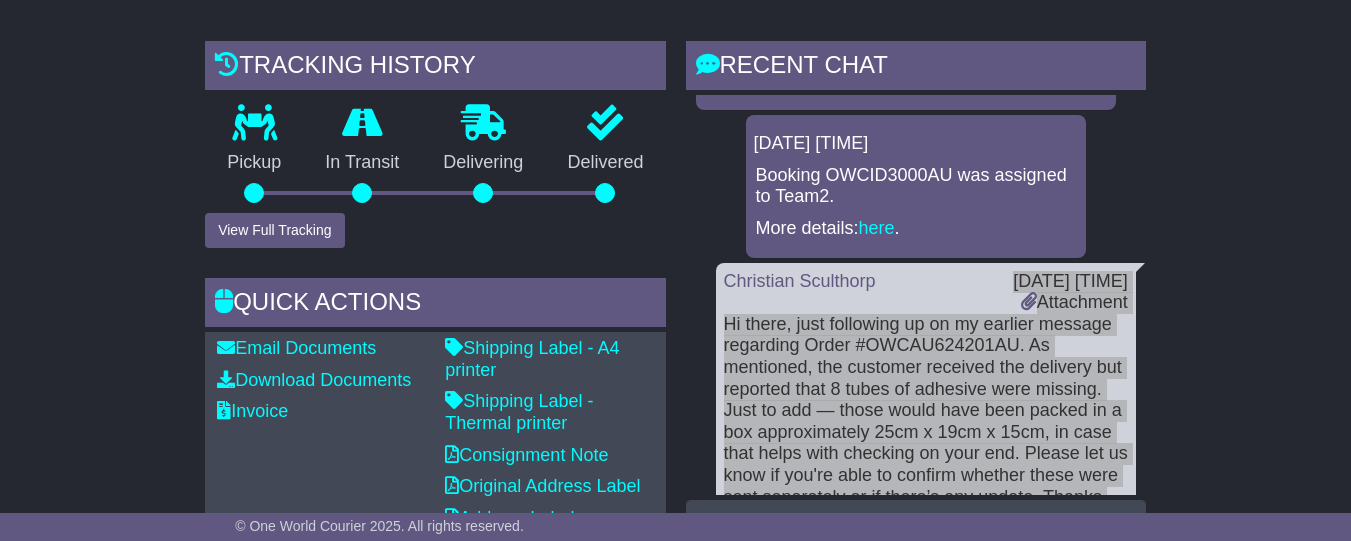 scroll, scrollTop: 402, scrollLeft: 0, axis: vertical 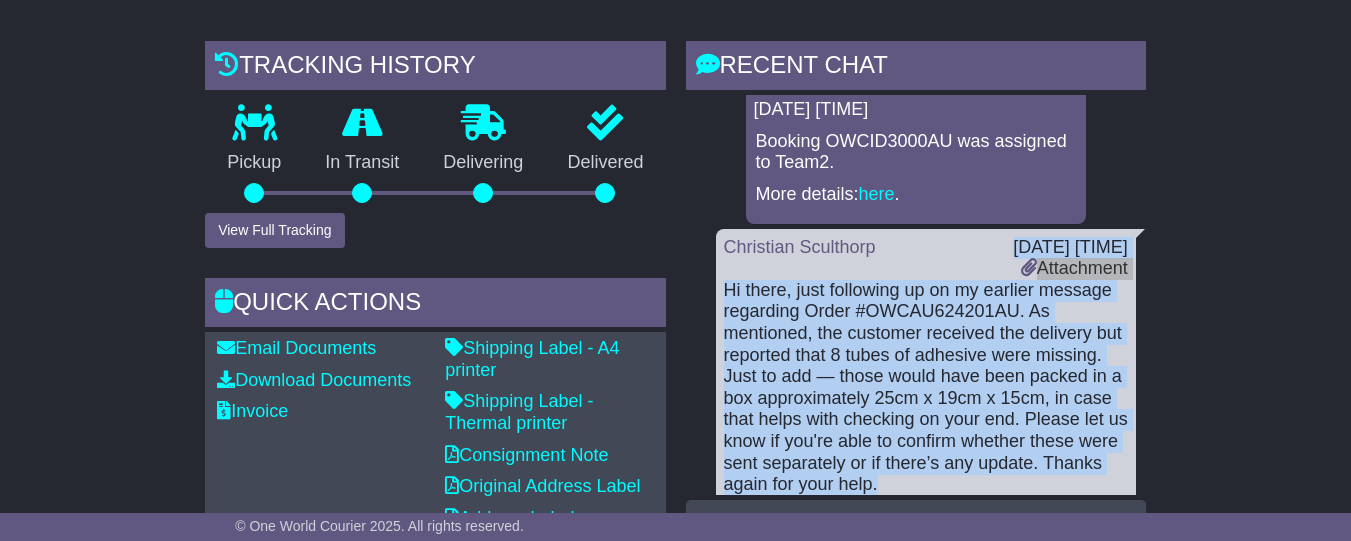 click on "Hi there, just following up on my earlier message regarding Order #OWCAU624201AU.
As mentioned, the customer received the delivery but reported that 8 tubes of adhesive were missing.
Just to add — those would have been packed in a box approximately 25cm x 19cm x 15cm, in case that helps with checking on your end.
Please let us know if you're able to confirm whether these were sent separately or if there’s any update. Thanks again for your help." at bounding box center [926, 388] 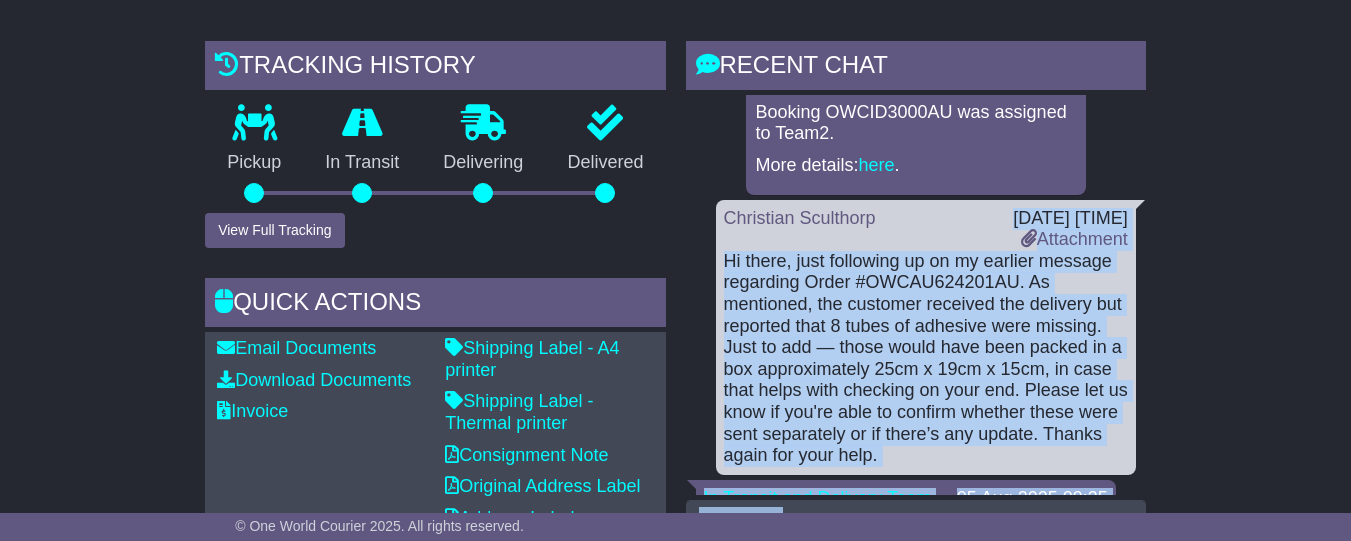 scroll, scrollTop: 471, scrollLeft: 0, axis: vertical 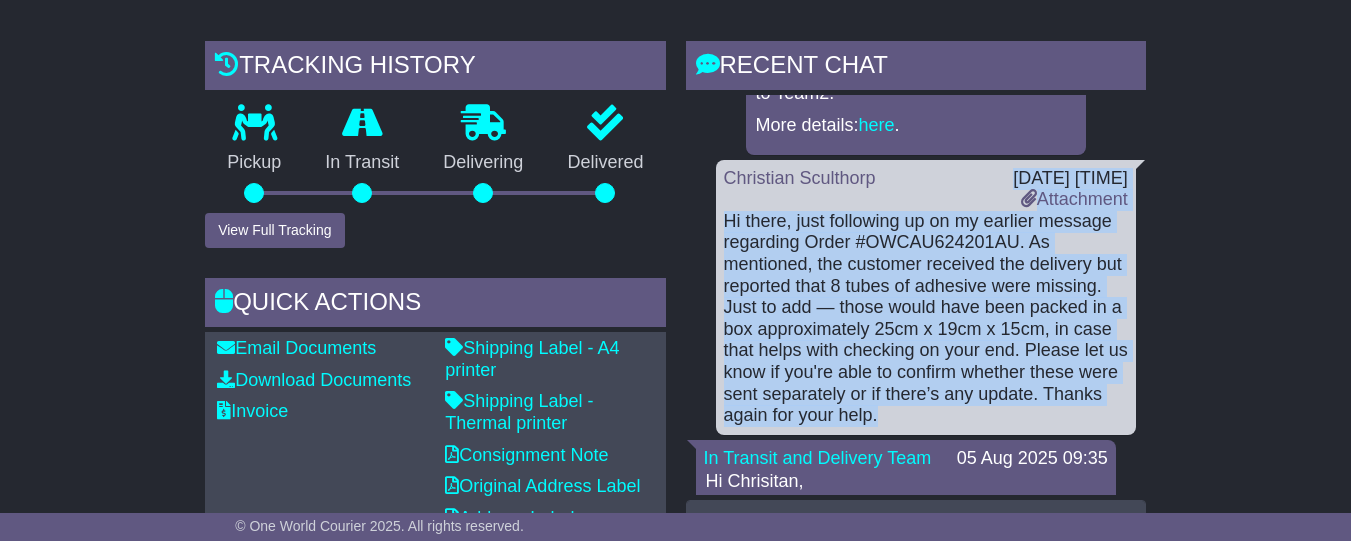 drag, startPoint x: 968, startPoint y: 258, endPoint x: 976, endPoint y: 424, distance: 166.19266 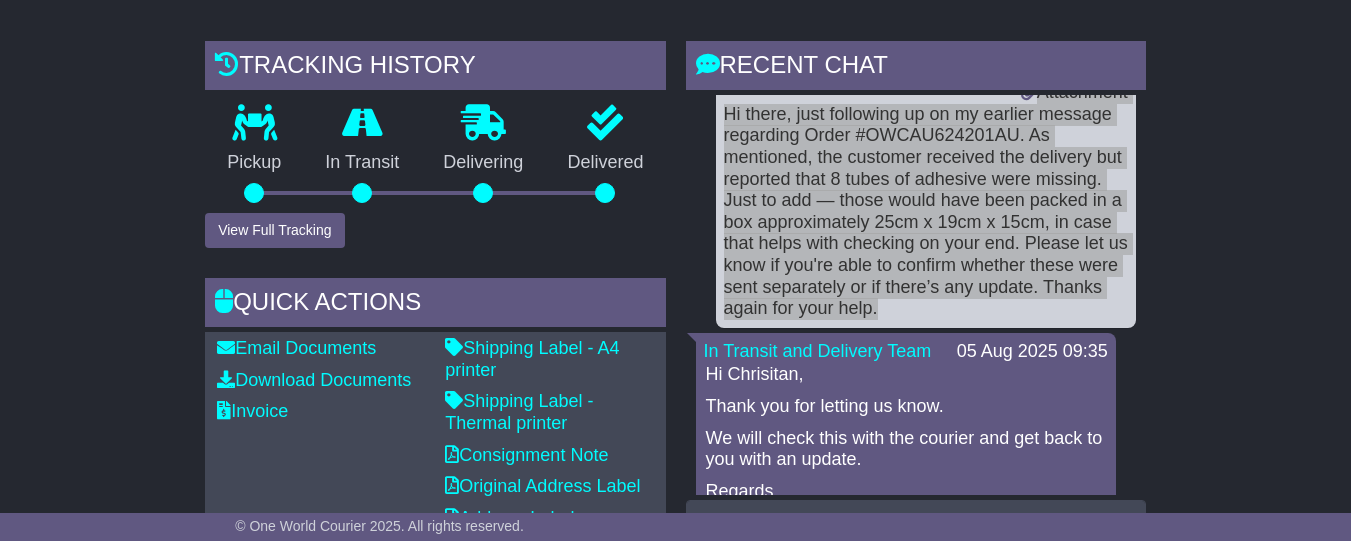 scroll, scrollTop: 0, scrollLeft: 0, axis: both 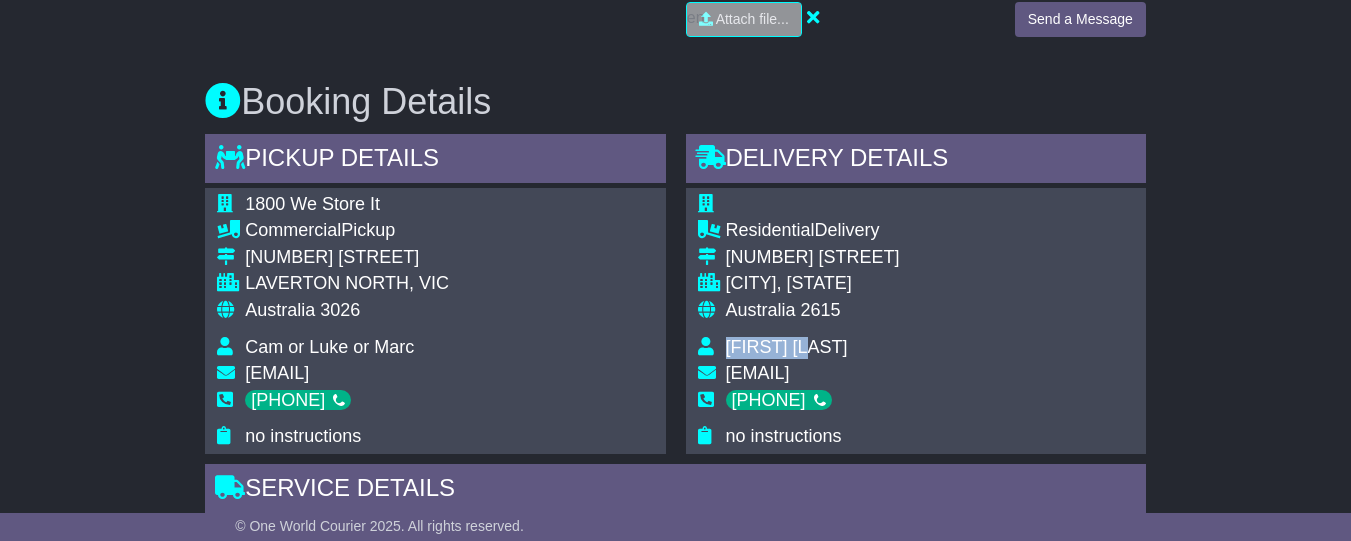 drag, startPoint x: 812, startPoint y: 383, endPoint x: 725, endPoint y: 382, distance: 87.005745 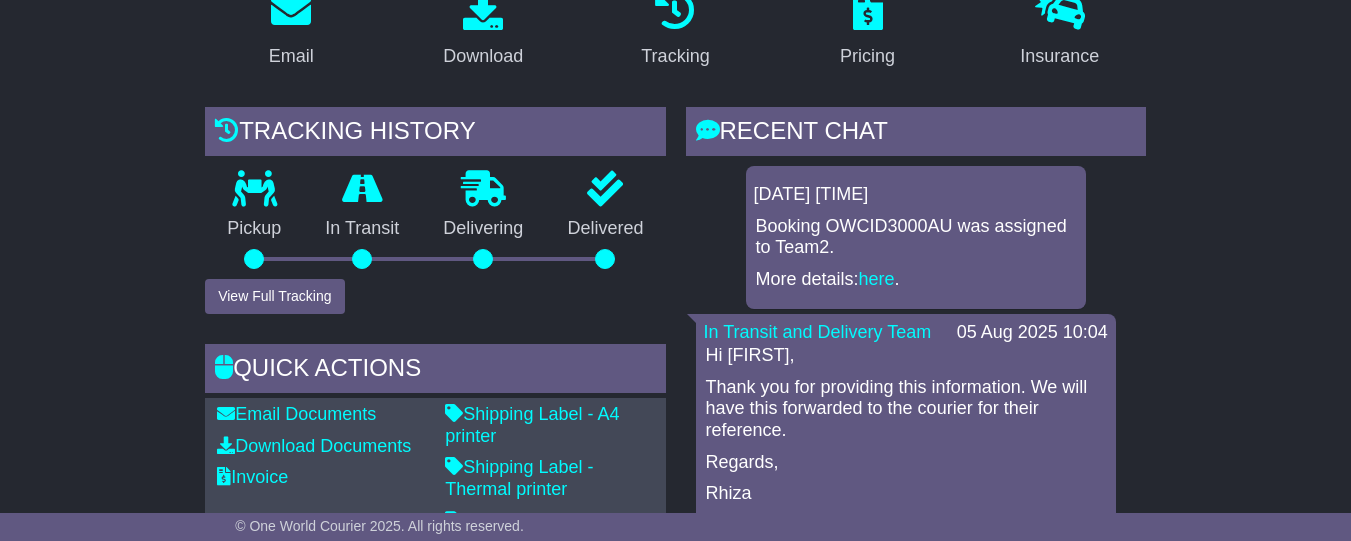 scroll, scrollTop: 429, scrollLeft: 0, axis: vertical 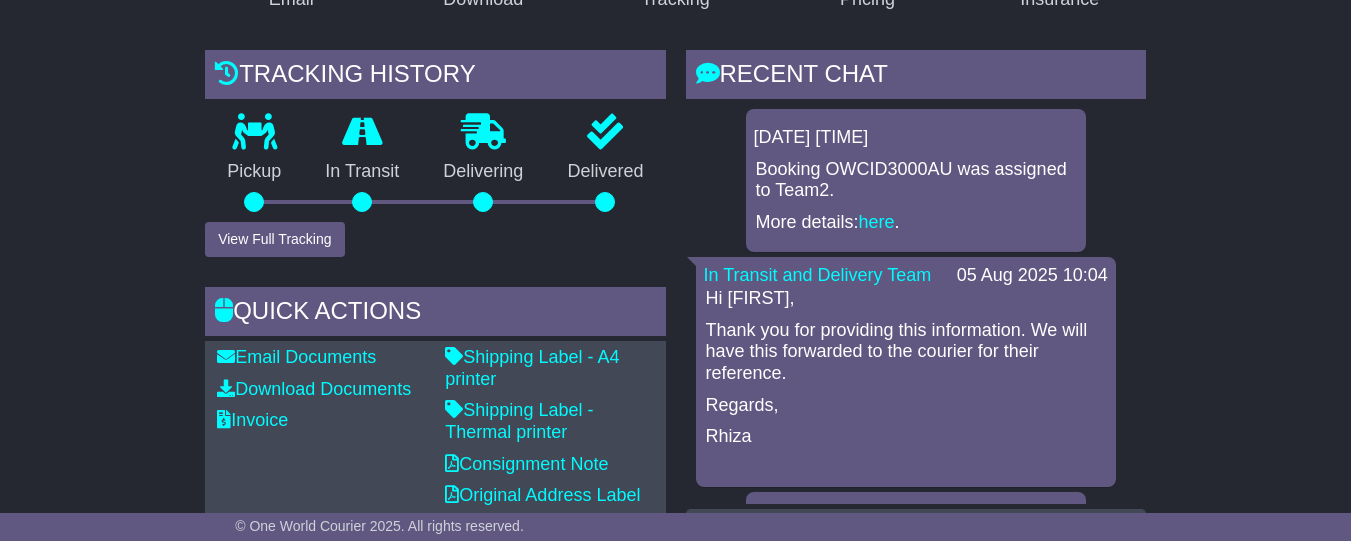 click on "Email
Download
Tracking
Pricing
Insurance" at bounding box center (675, 1031) 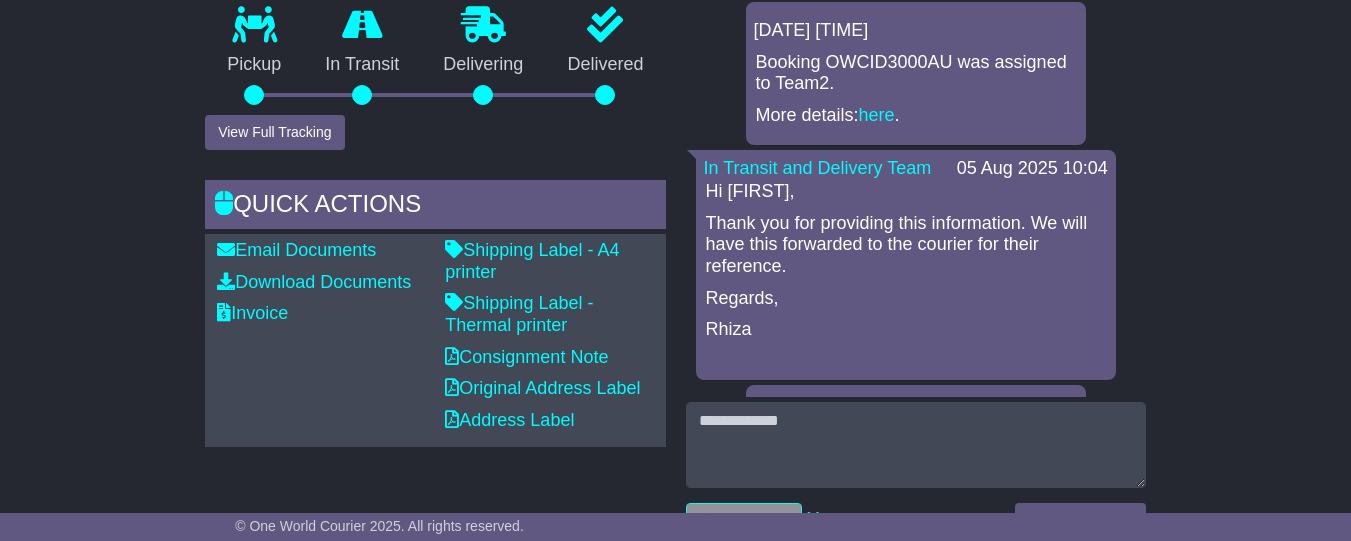 scroll, scrollTop: 773, scrollLeft: 0, axis: vertical 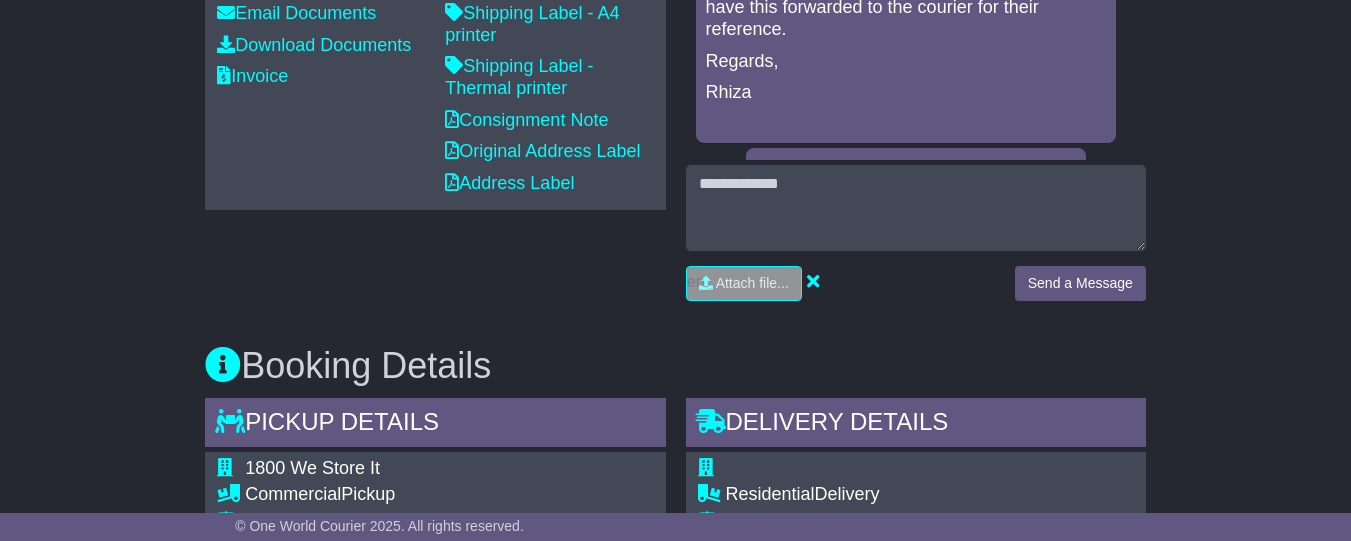 click on "Email
Download
Tracking
Pricing
Insurance" at bounding box center (675, 687) 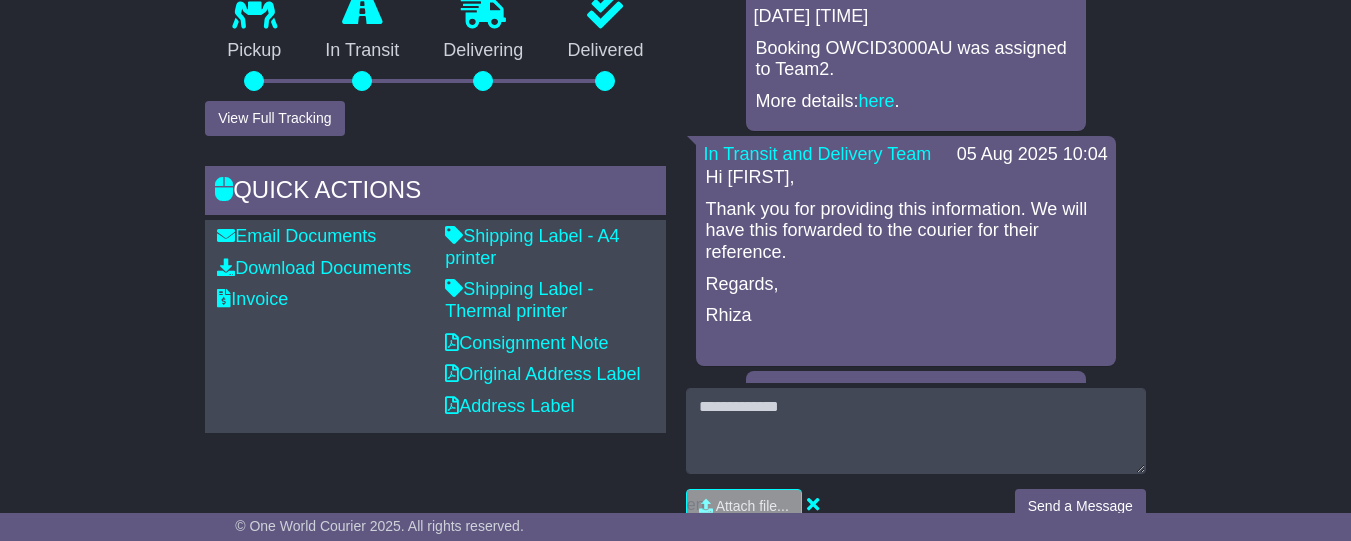 click on "Regards," at bounding box center (906, 285) 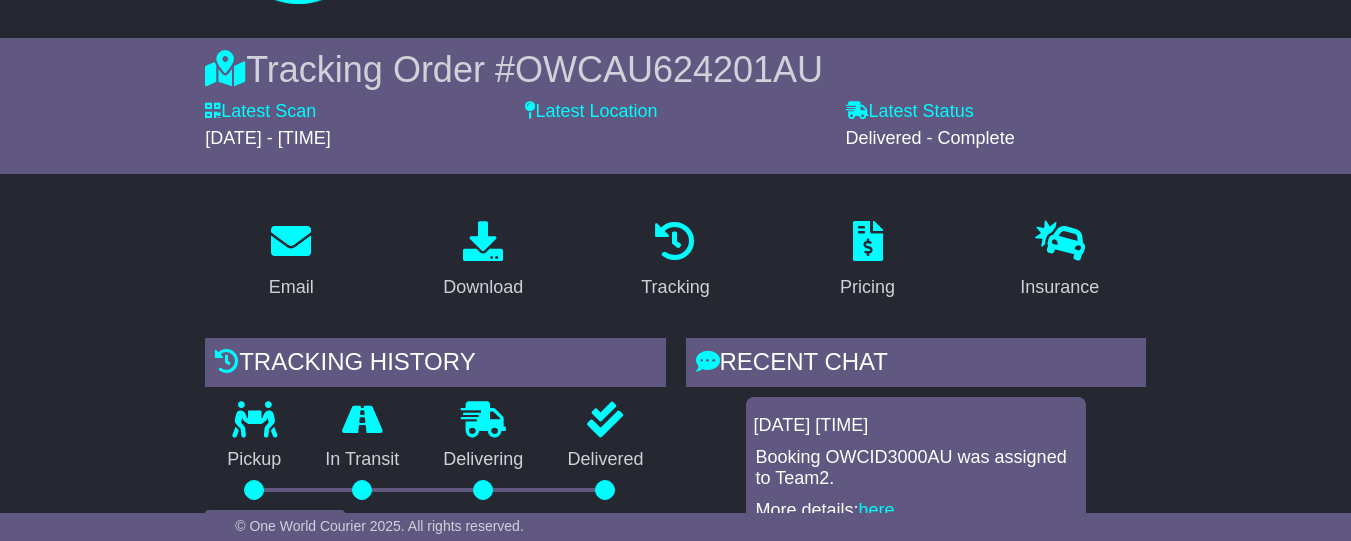 click on "Insurance" at bounding box center (1060, 261) 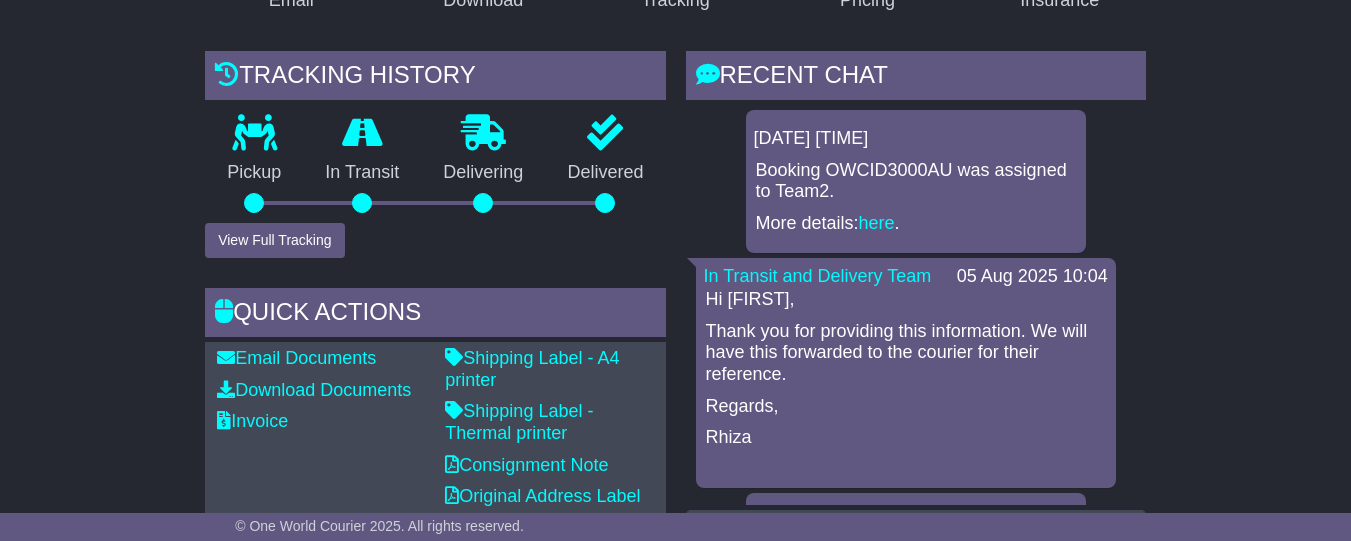 scroll, scrollTop: 483, scrollLeft: 0, axis: vertical 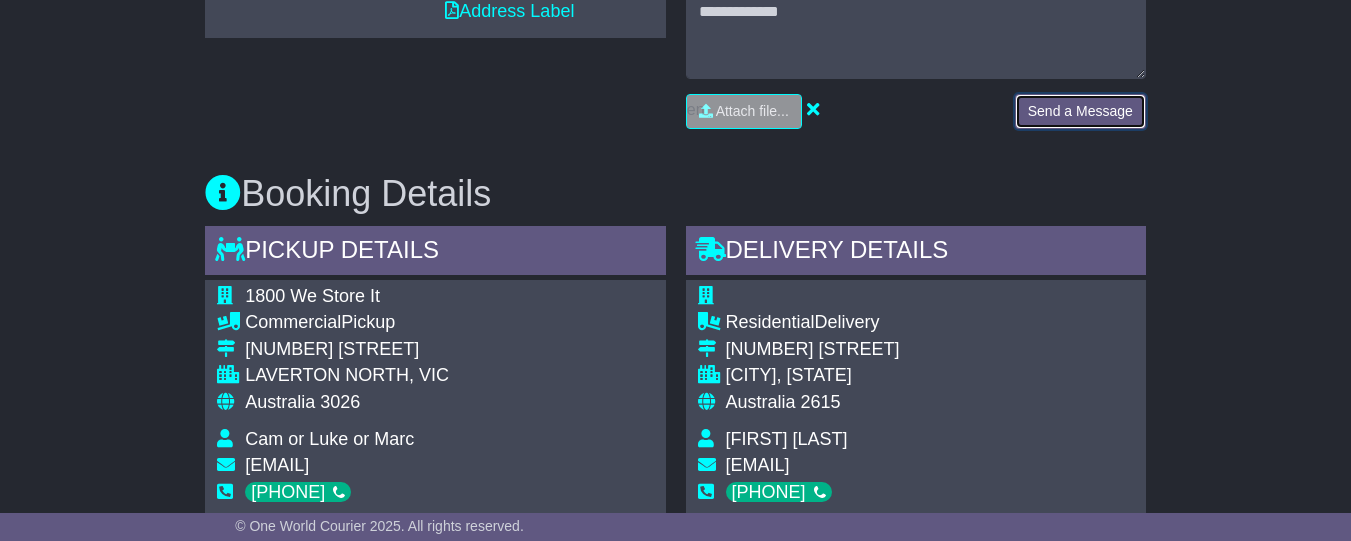 click on "Send a Message" at bounding box center (1080, 111) 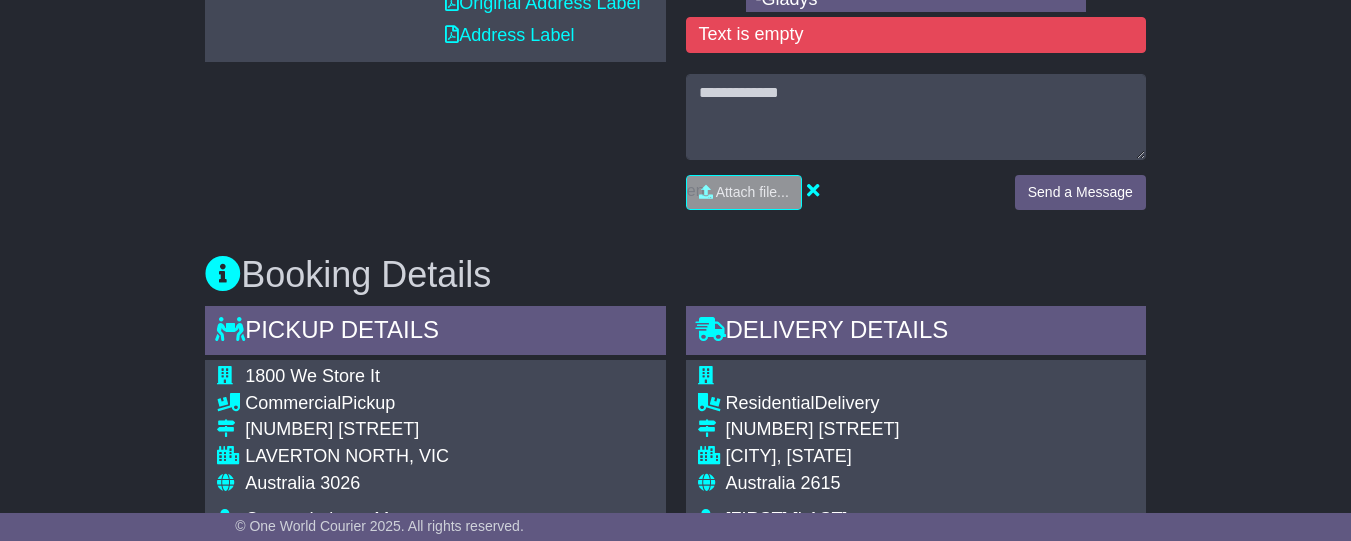 scroll, scrollTop: 917, scrollLeft: 0, axis: vertical 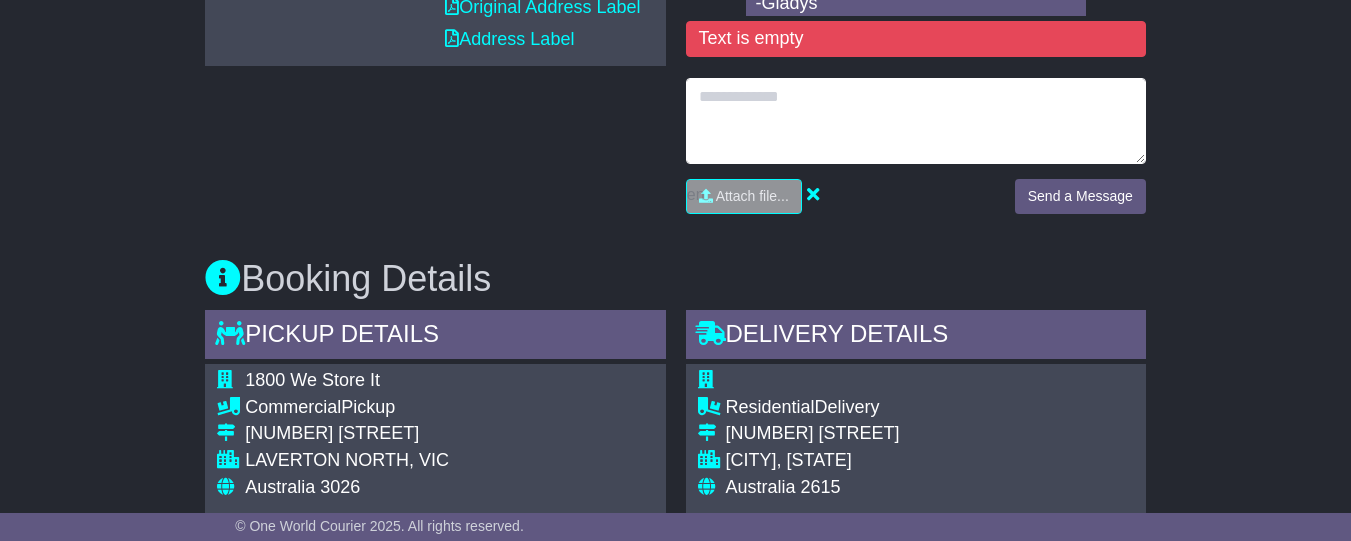 click at bounding box center [916, 121] 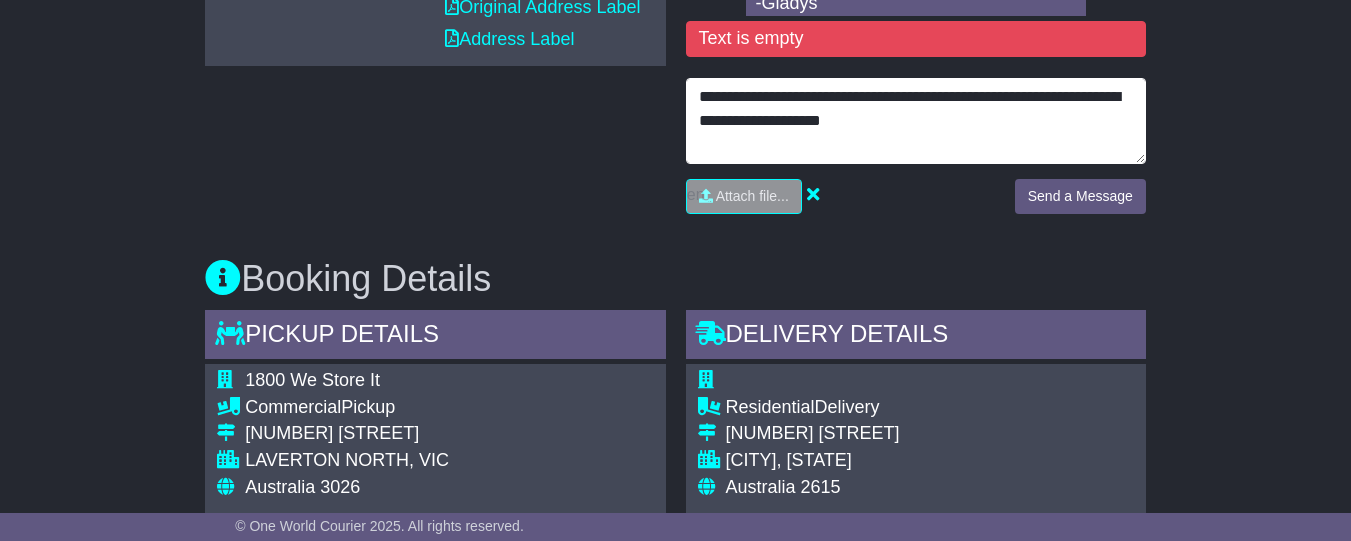paste on "**********" 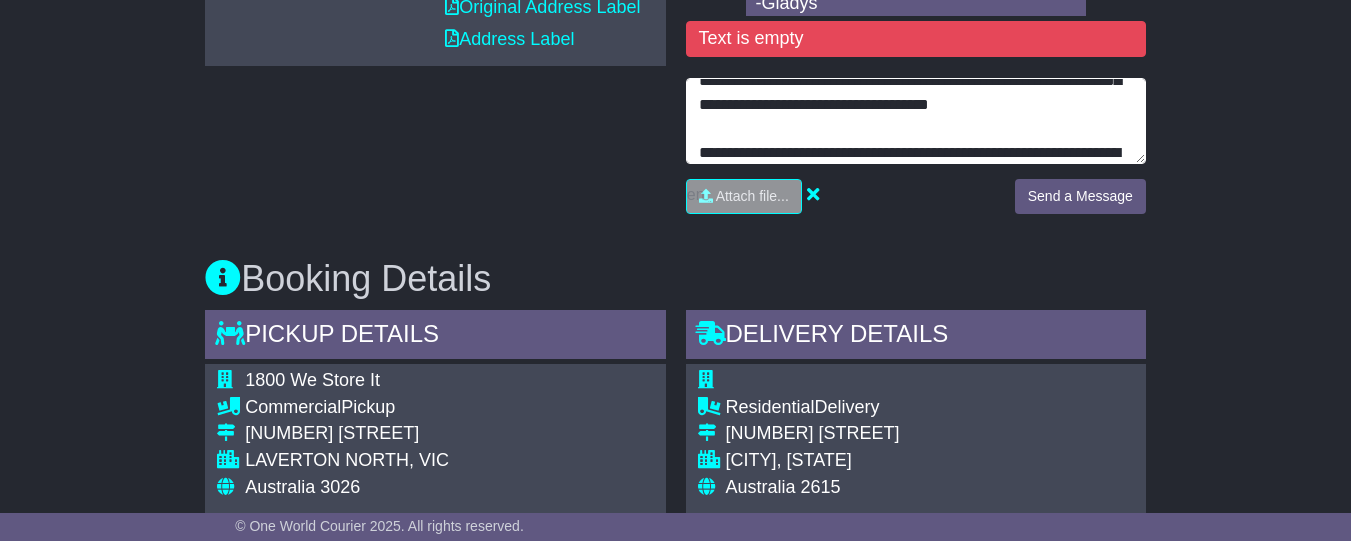 scroll, scrollTop: 0, scrollLeft: 0, axis: both 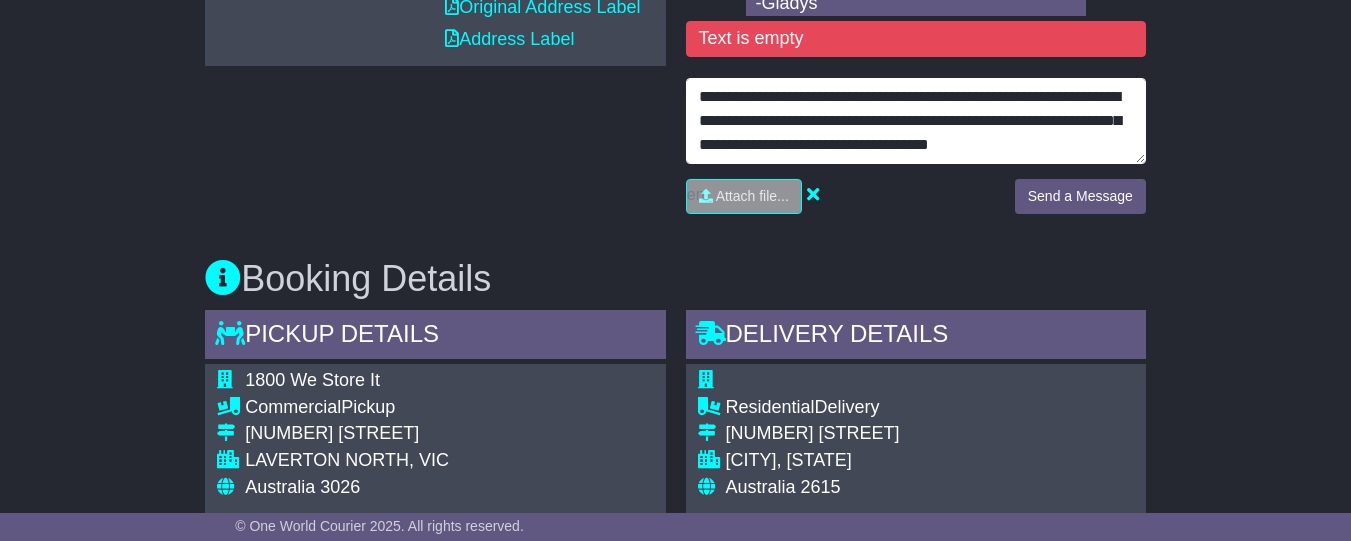 type on "**********" 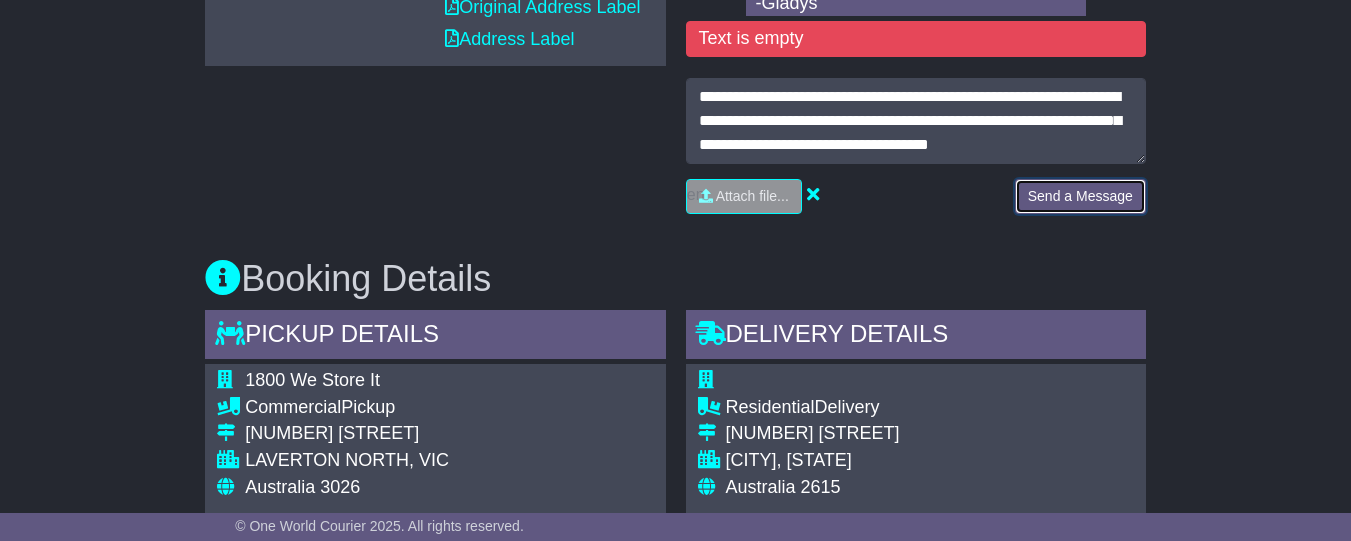 click on "Send a Message" at bounding box center [1080, 196] 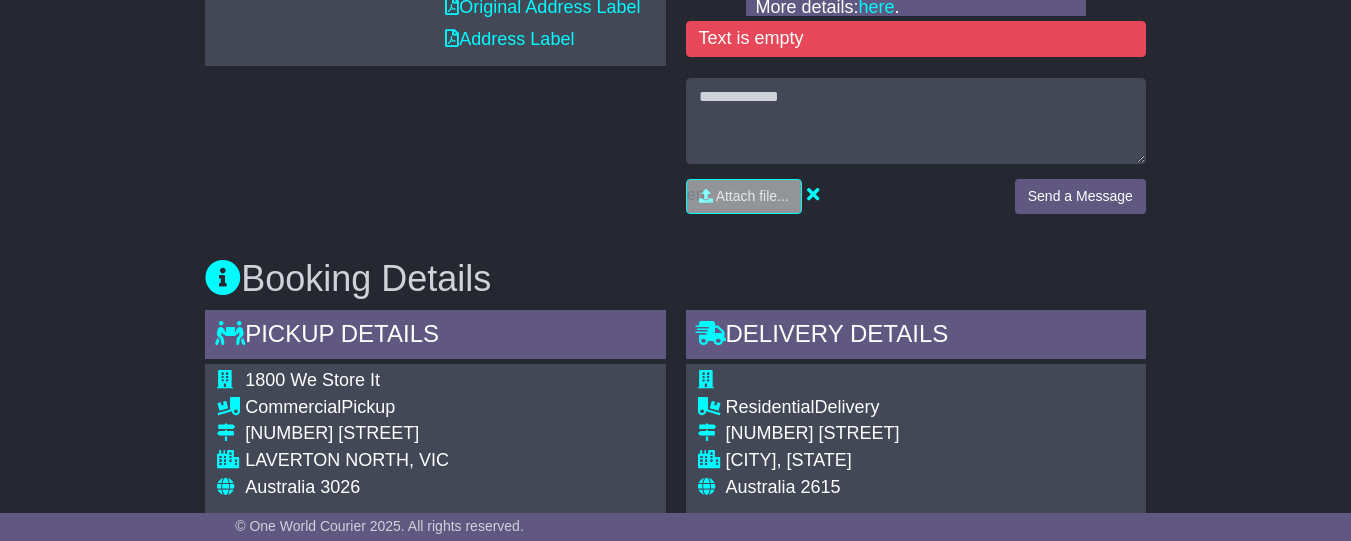 scroll, scrollTop: 1094, scrollLeft: 0, axis: vertical 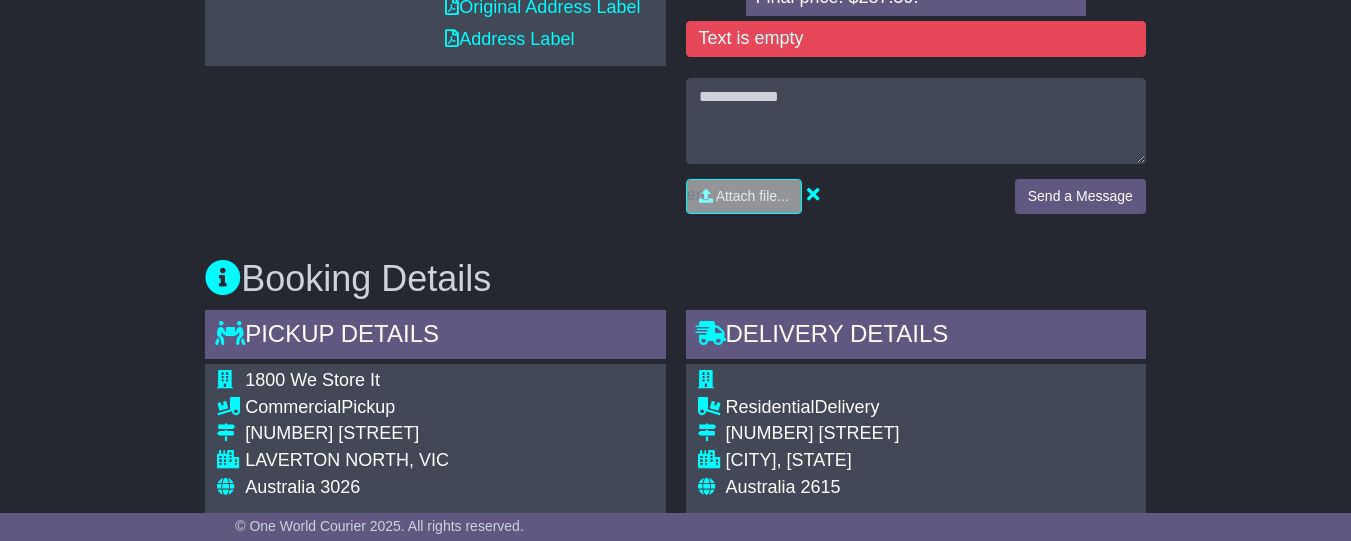 click on "Email
Download
Tracking
Pricing
Insurance" at bounding box center (675, 571) 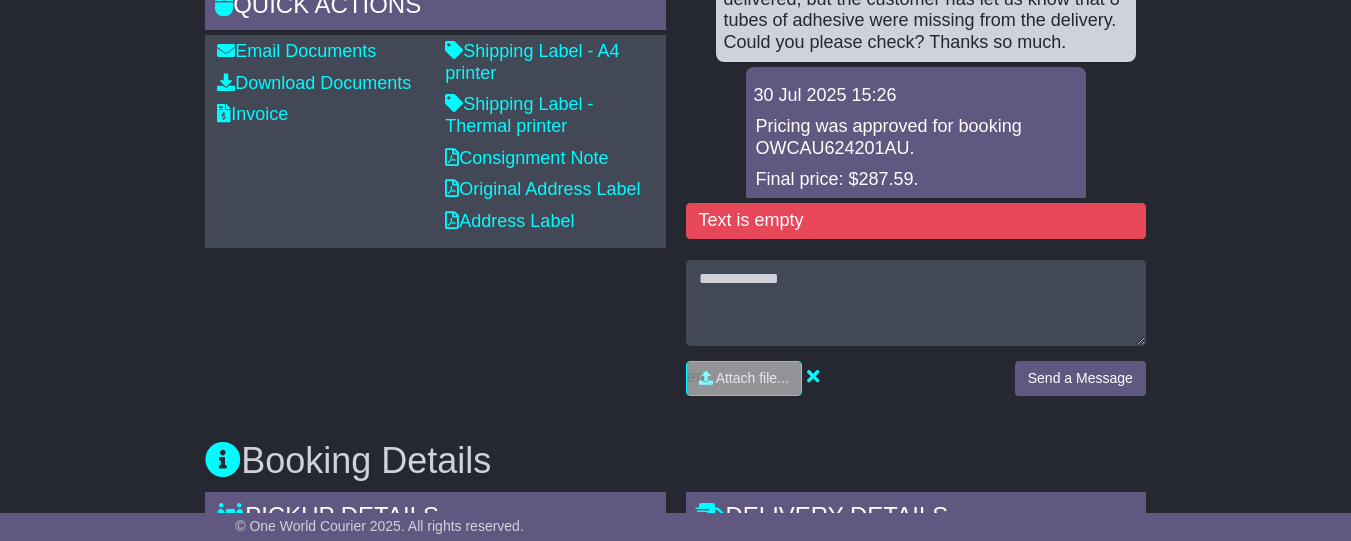 scroll, scrollTop: 454, scrollLeft: 0, axis: vertical 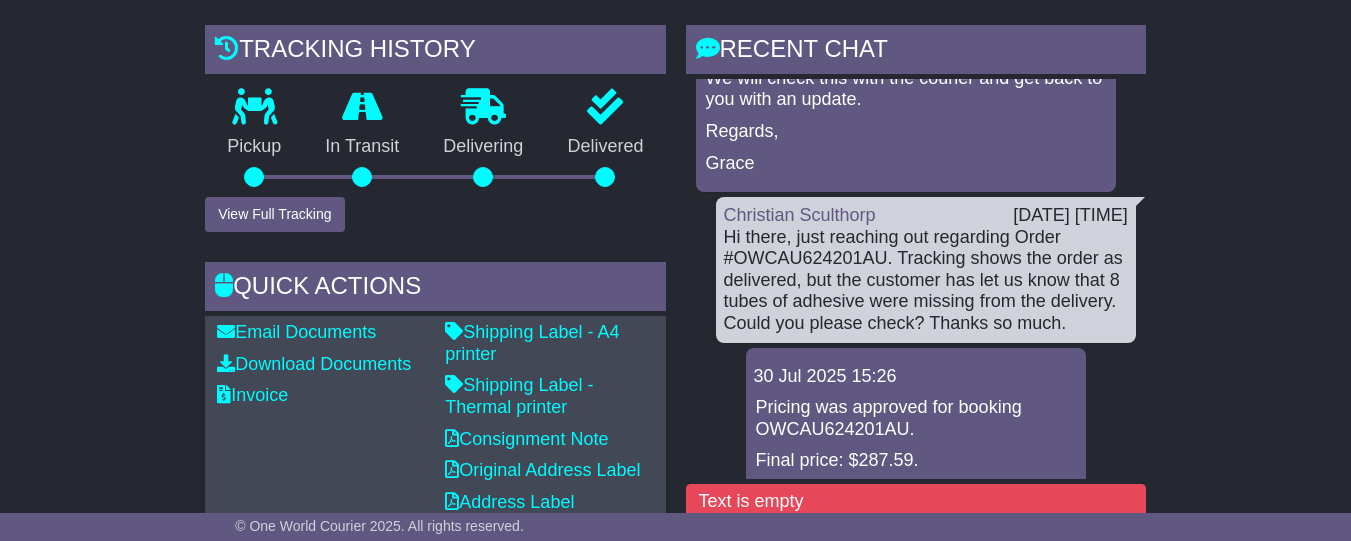 click on "Email
Download
Tracking
Pricing
Insurance" at bounding box center (675, 1034) 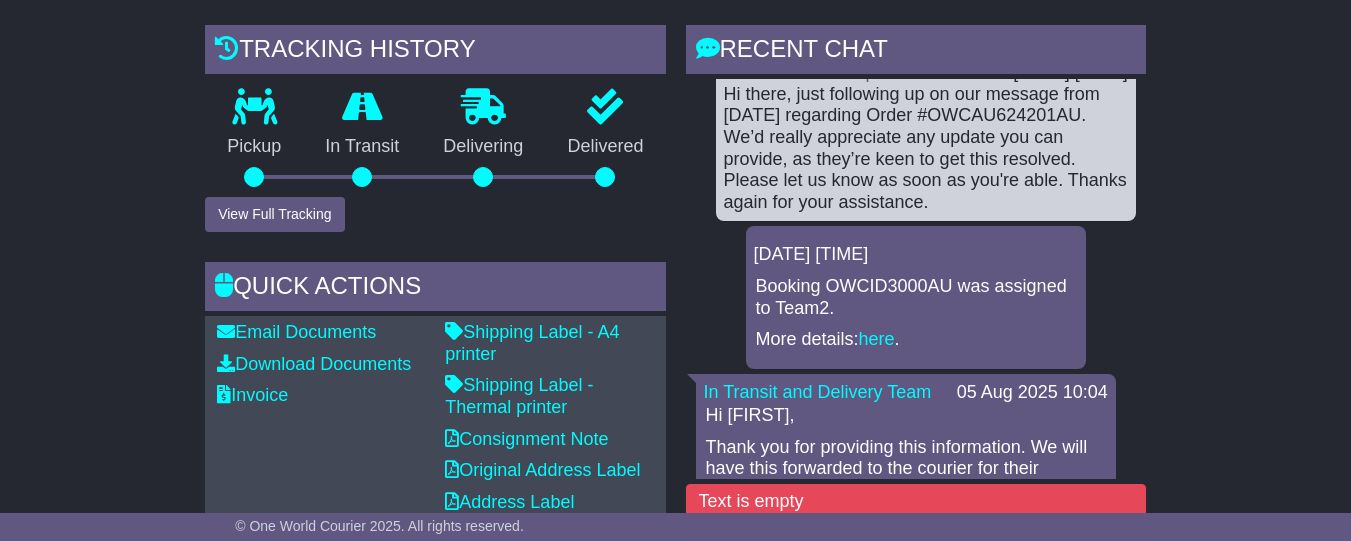 scroll, scrollTop: 0, scrollLeft: 0, axis: both 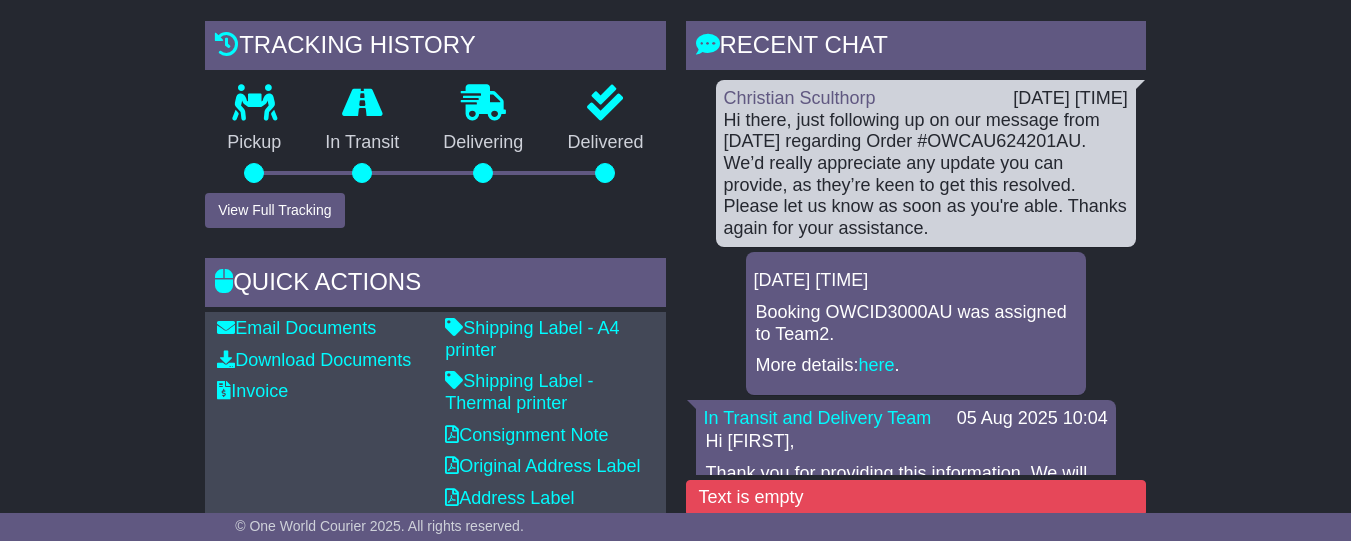 click on "Email
Download
Tracking
Pricing
Insurance" at bounding box center [675, 1030] 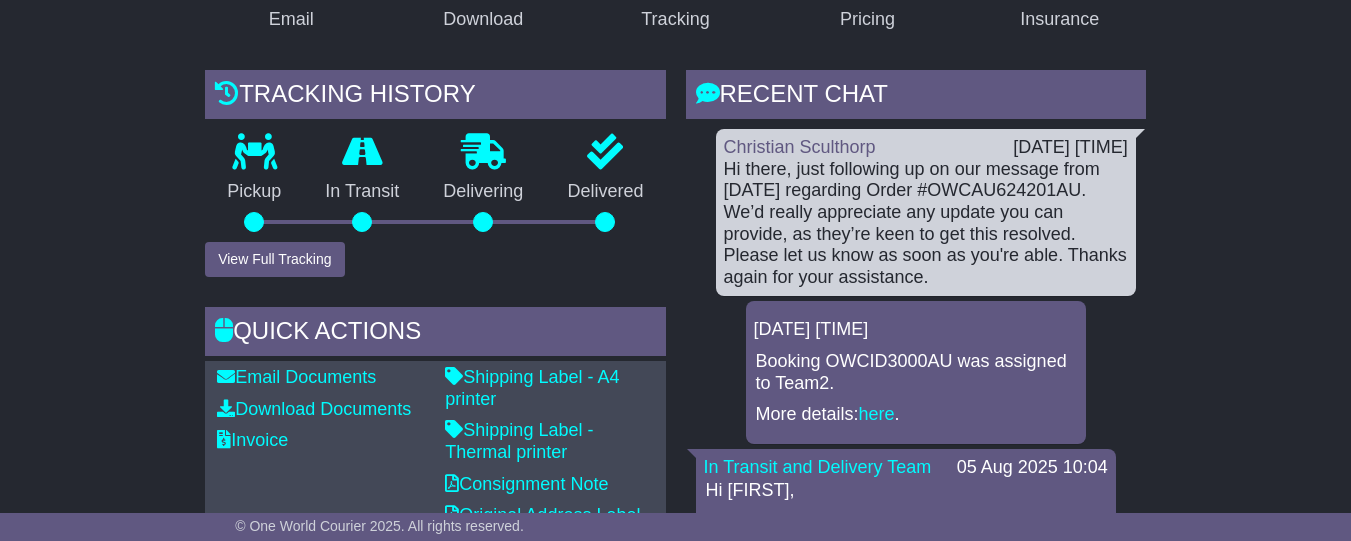 scroll, scrollTop: 352, scrollLeft: 0, axis: vertical 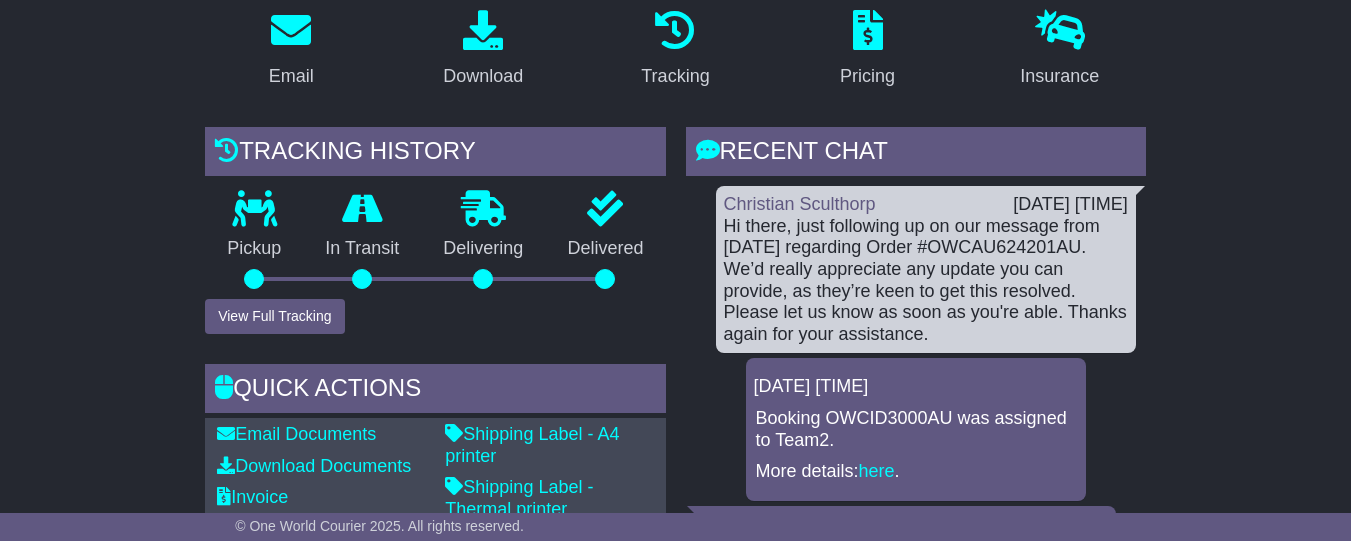 click on "Email
Download
Tracking
Pricing
Insurance" at bounding box center [675, 1136] 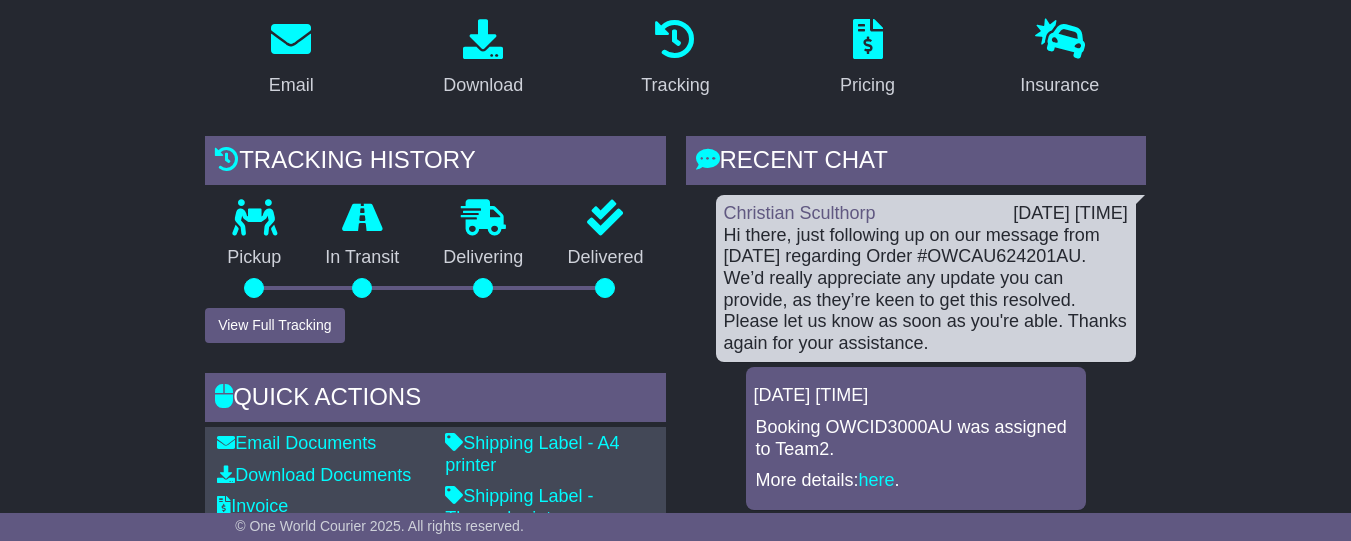 click on "Email
Download
Tracking
Pricing
Insurance" at bounding box center (675, 1145) 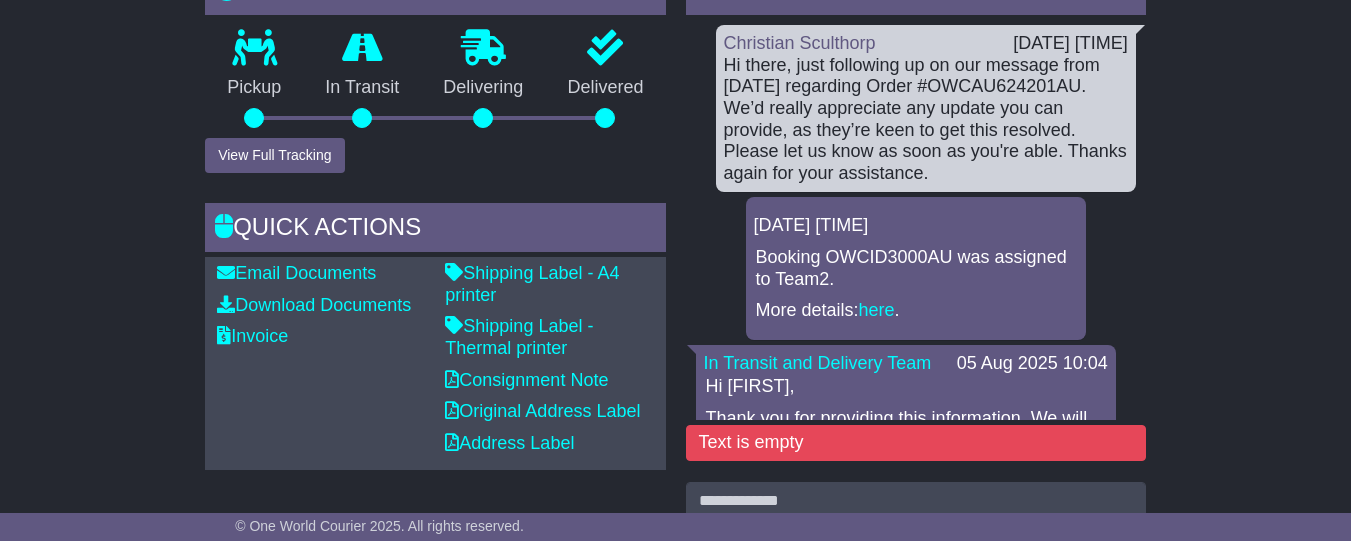 scroll, scrollTop: 667, scrollLeft: 0, axis: vertical 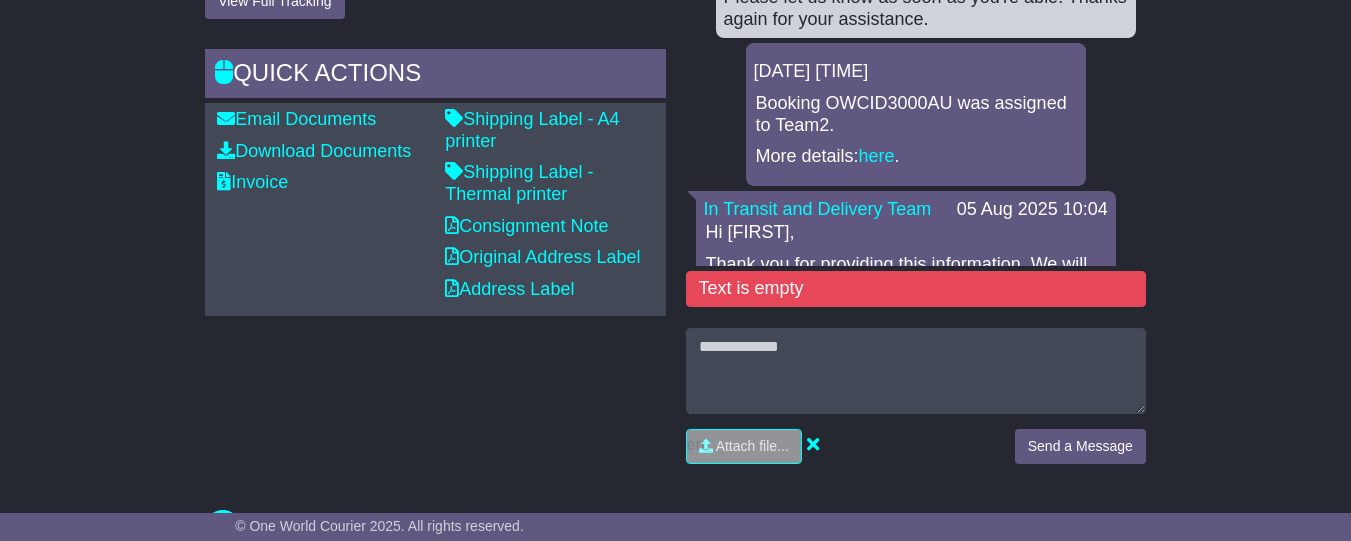 click on "Email
Download
Tracking
Pricing
Insurance" at bounding box center (675, 821) 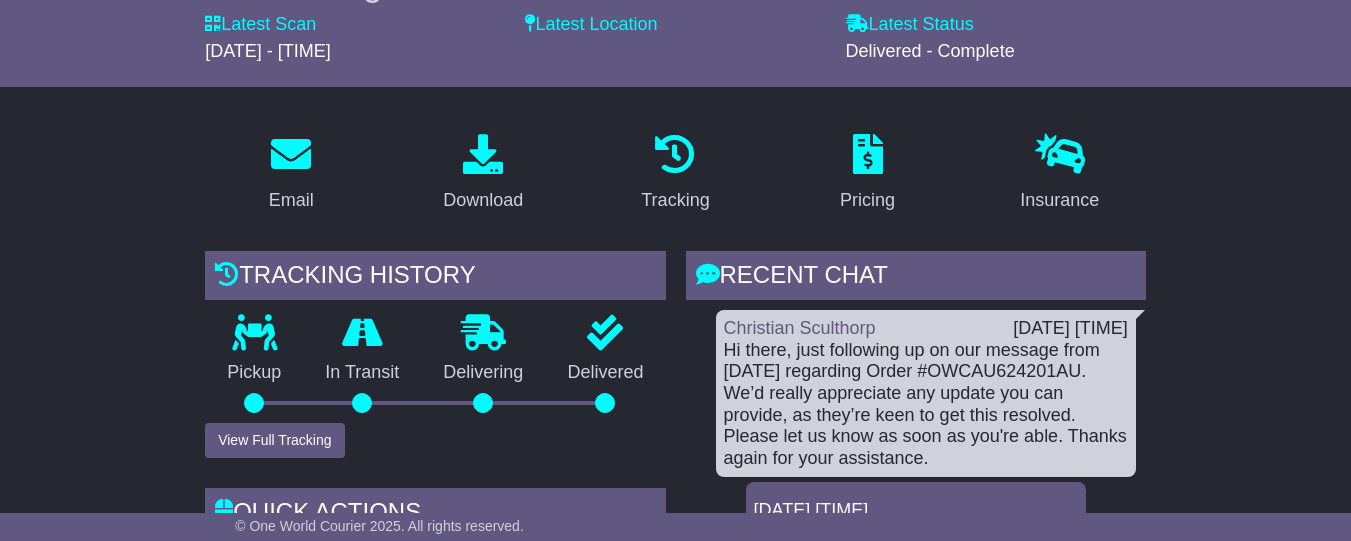 scroll, scrollTop: 397, scrollLeft: 0, axis: vertical 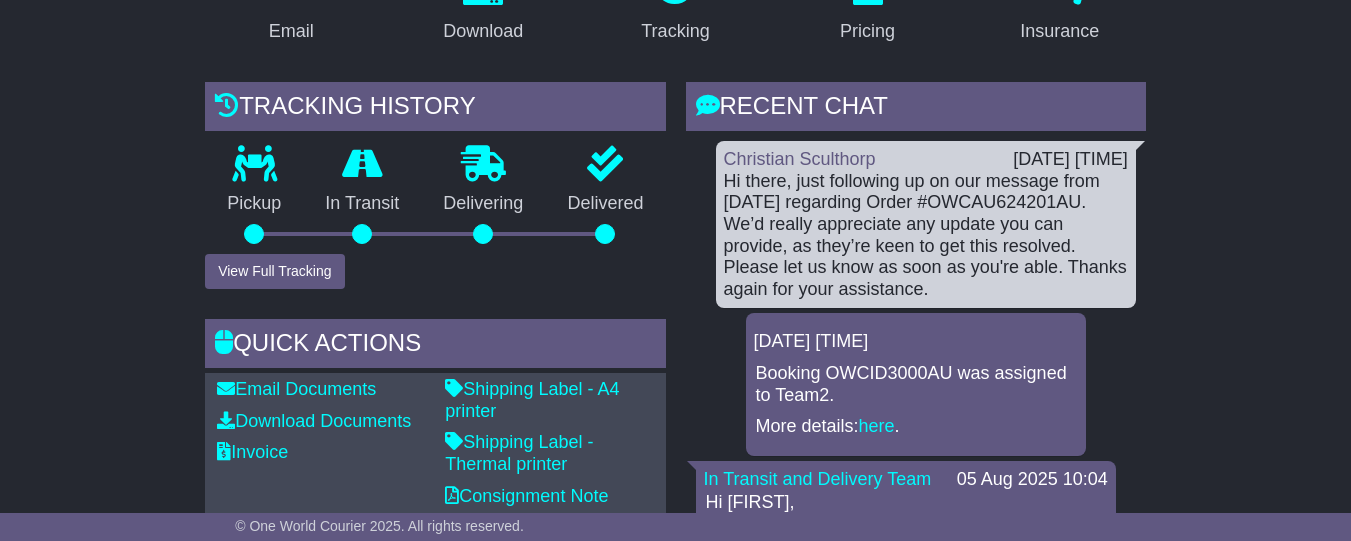 click on "Email
Download
Tracking
Pricing
Insurance" at bounding box center (675, 1091) 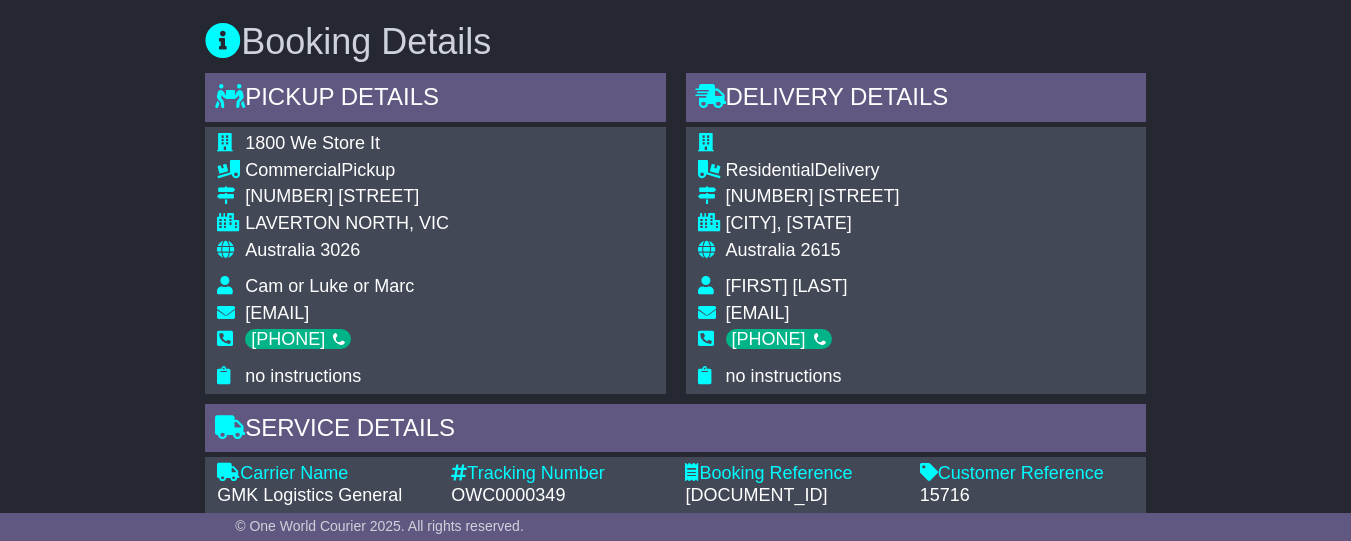 scroll, scrollTop: 1136, scrollLeft: 0, axis: vertical 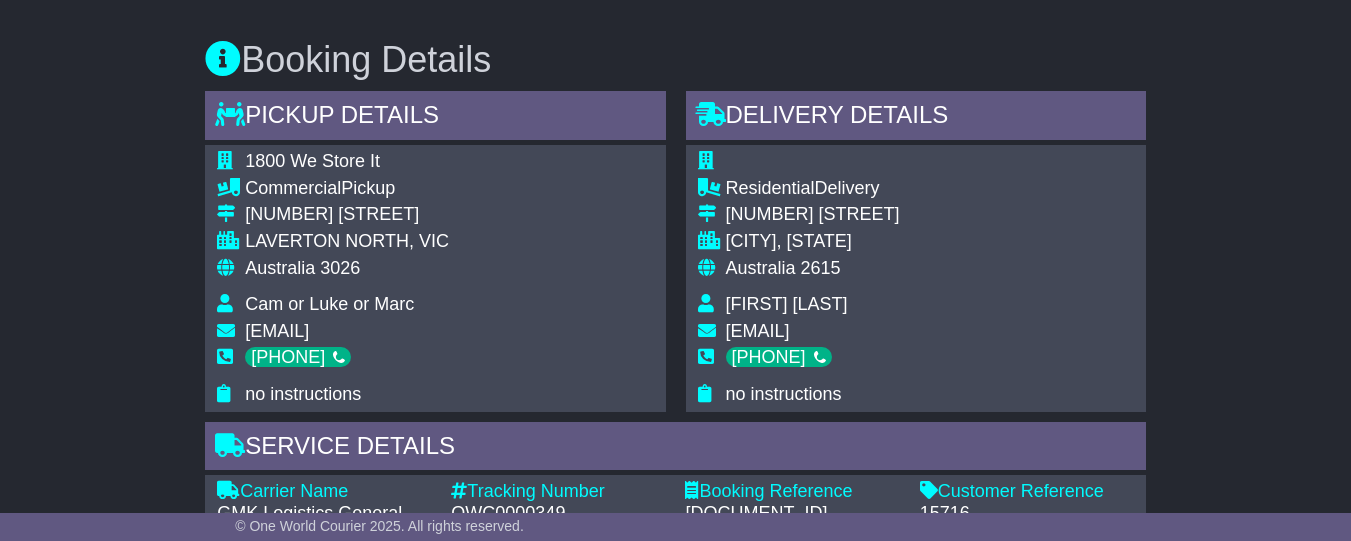 click on "Email
Download
Tracking
Pricing
Insurance" at bounding box center [675, 352] 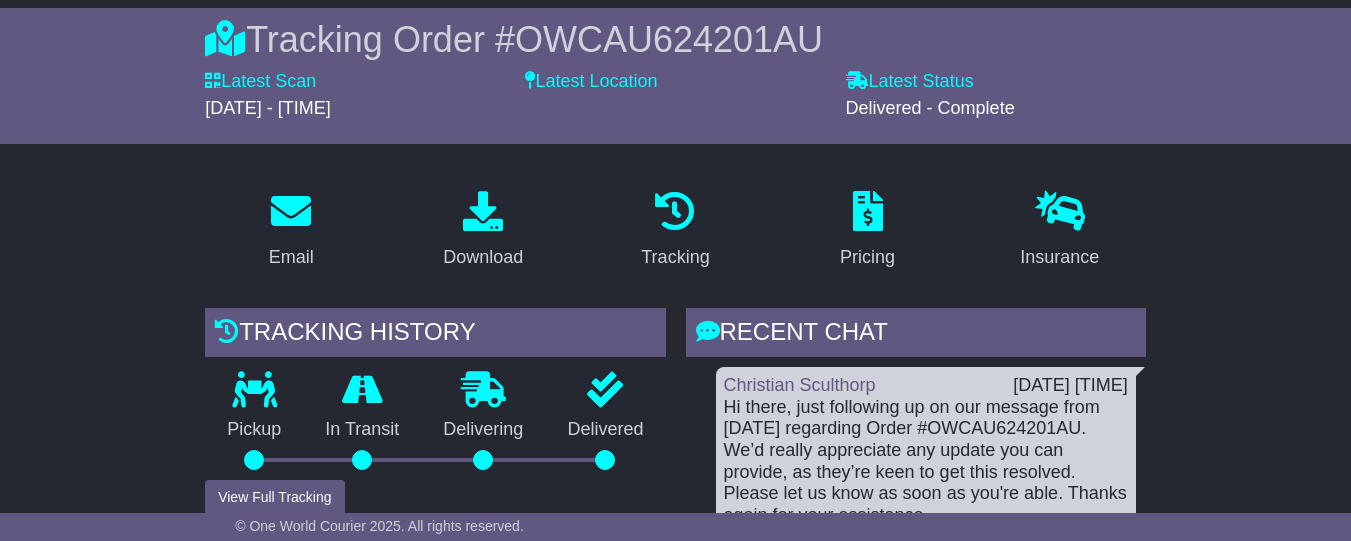 scroll, scrollTop: 445, scrollLeft: 0, axis: vertical 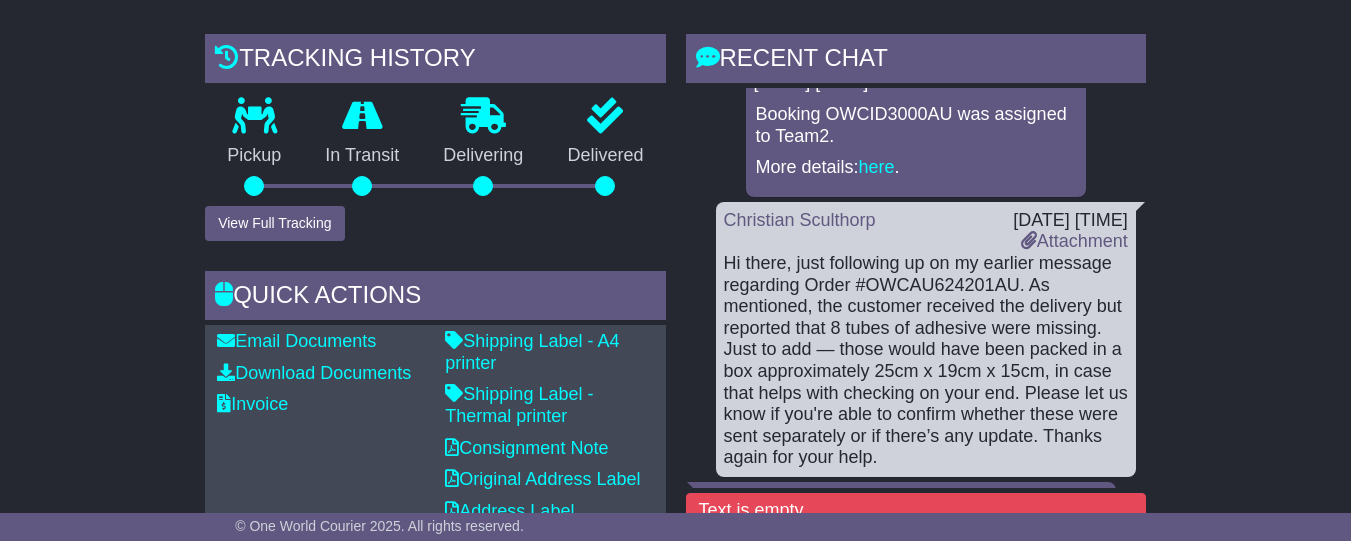click on "Email
Download
Tracking
Pricing
Insurance" at bounding box center [675, 1043] 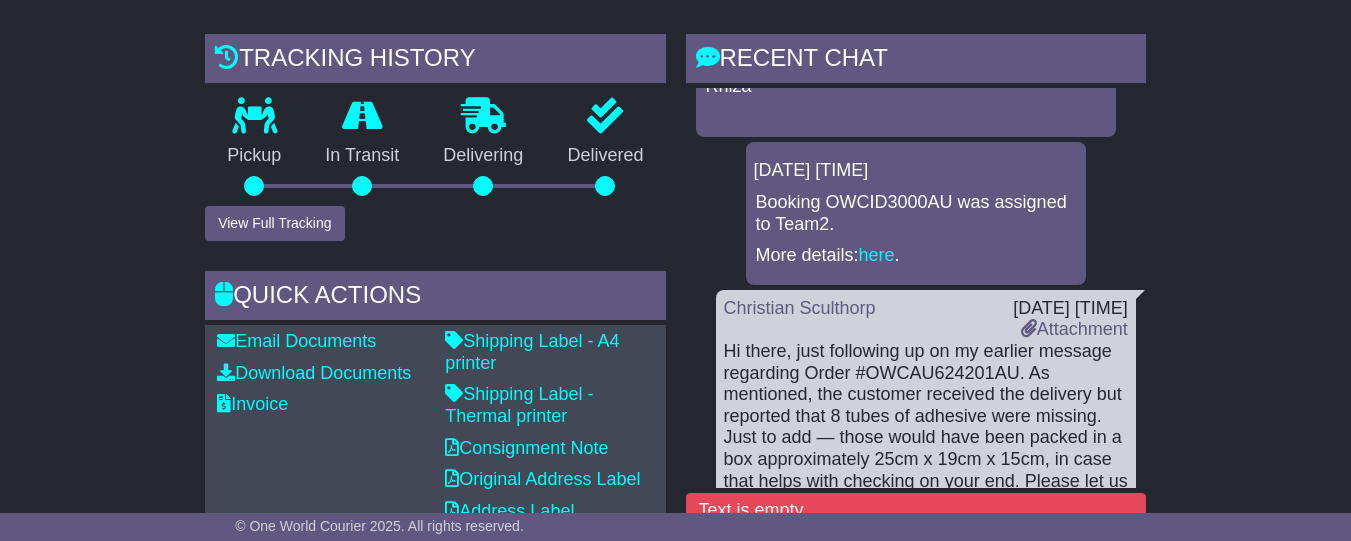 scroll, scrollTop: 0, scrollLeft: 0, axis: both 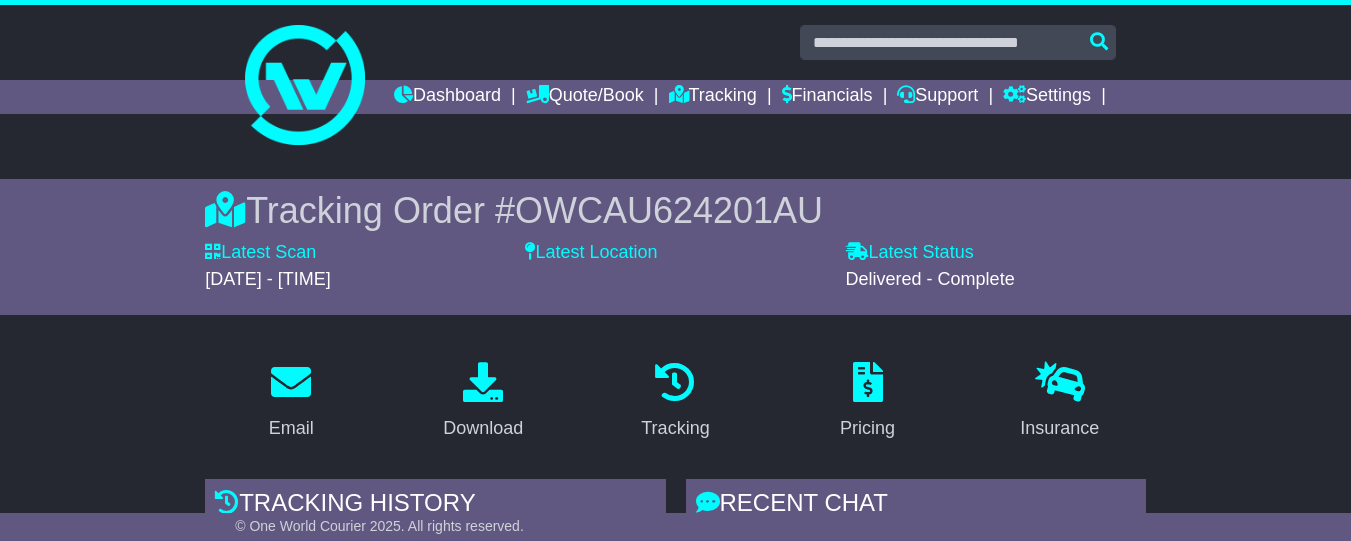 click on "Email
Download
Tracking
Pricing
Insurance" at bounding box center [675, 1488] 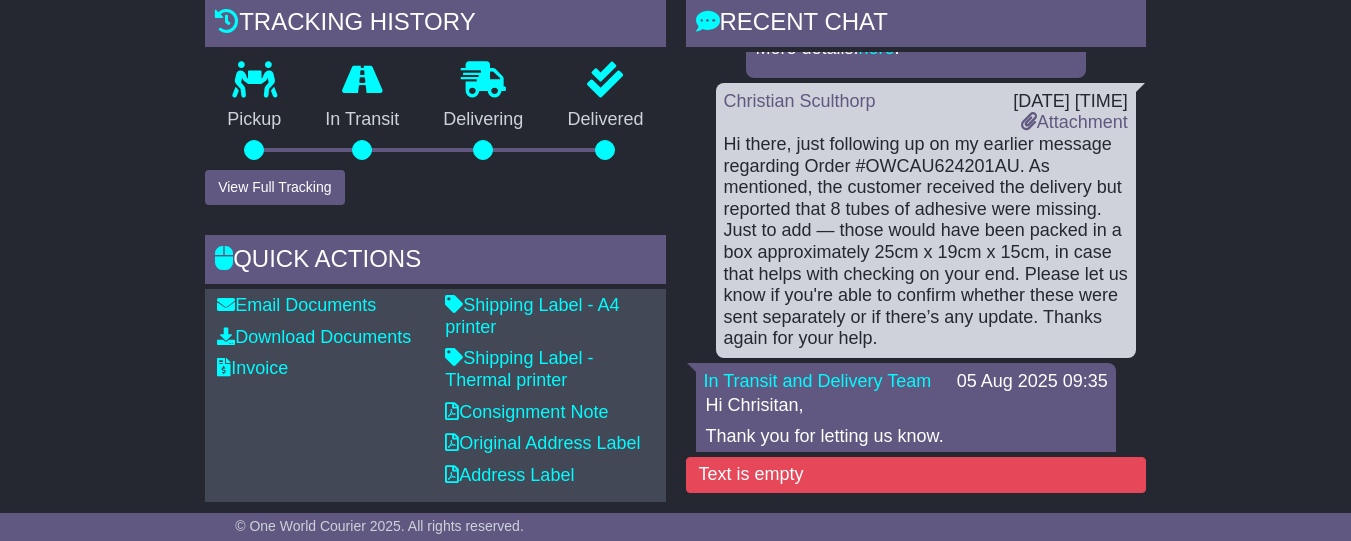 scroll, scrollTop: 514, scrollLeft: 0, axis: vertical 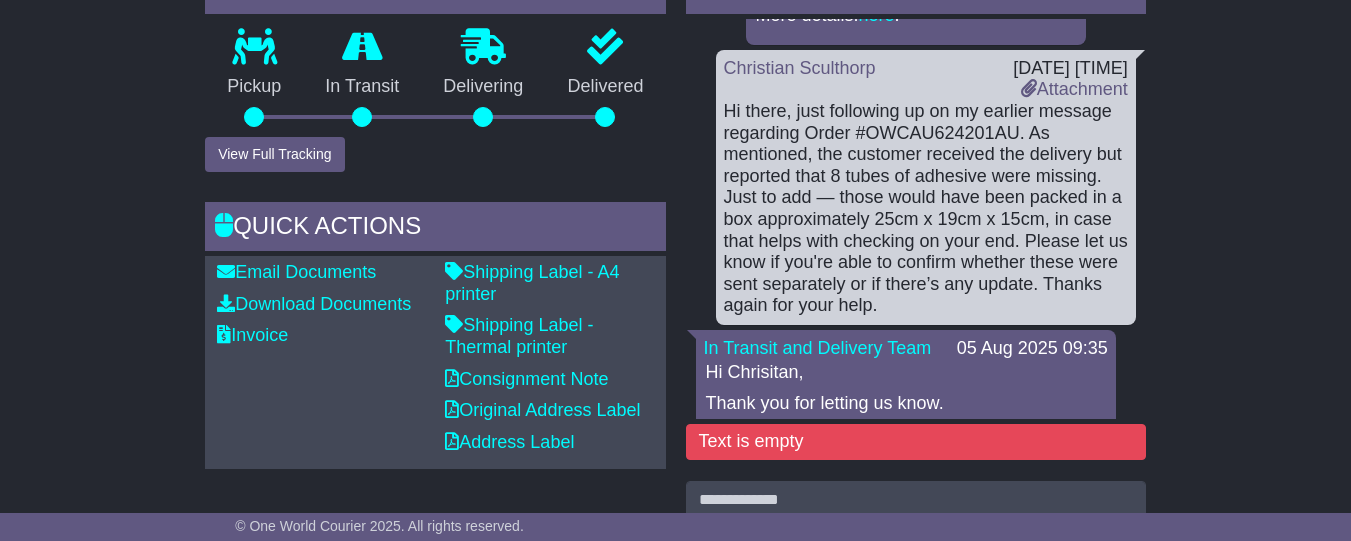 click on "Email
Download
Tracking
Pricing
Insurance" at bounding box center [675, 974] 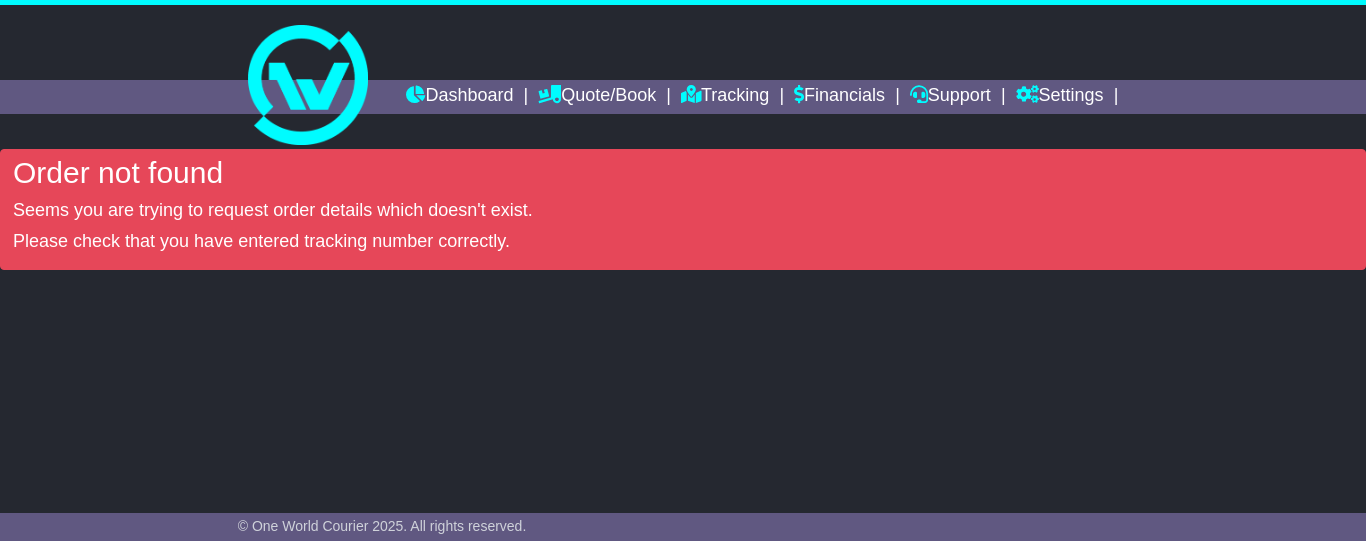 scroll, scrollTop: 0, scrollLeft: 0, axis: both 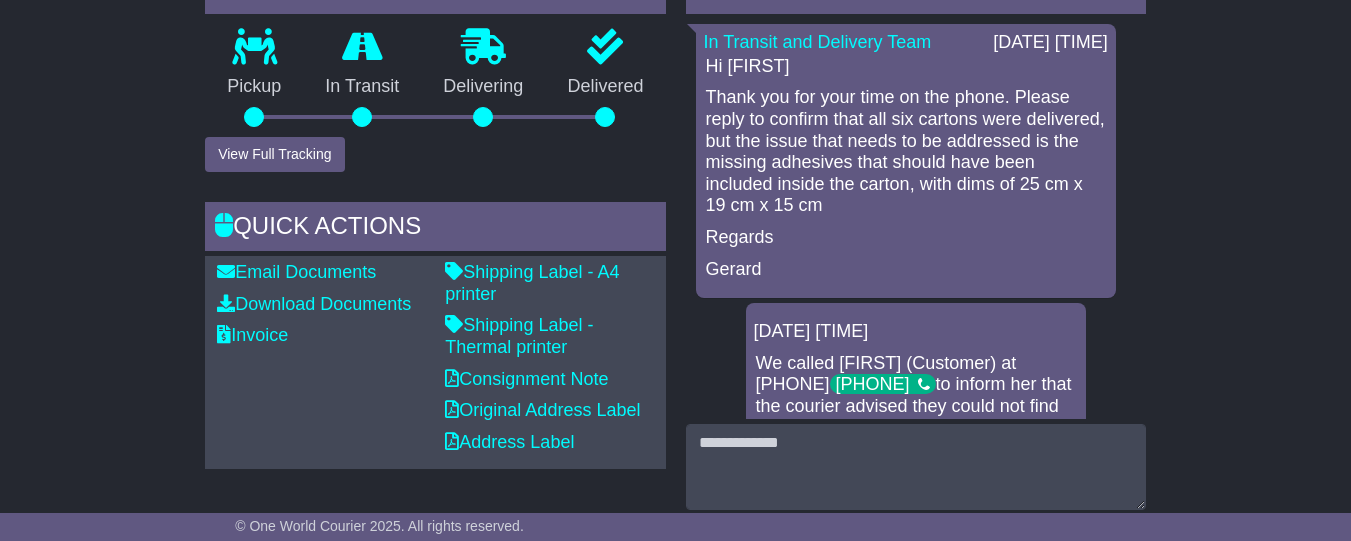 click on "Email
Download
Tracking
Pricing
Insurance" at bounding box center (675, 946) 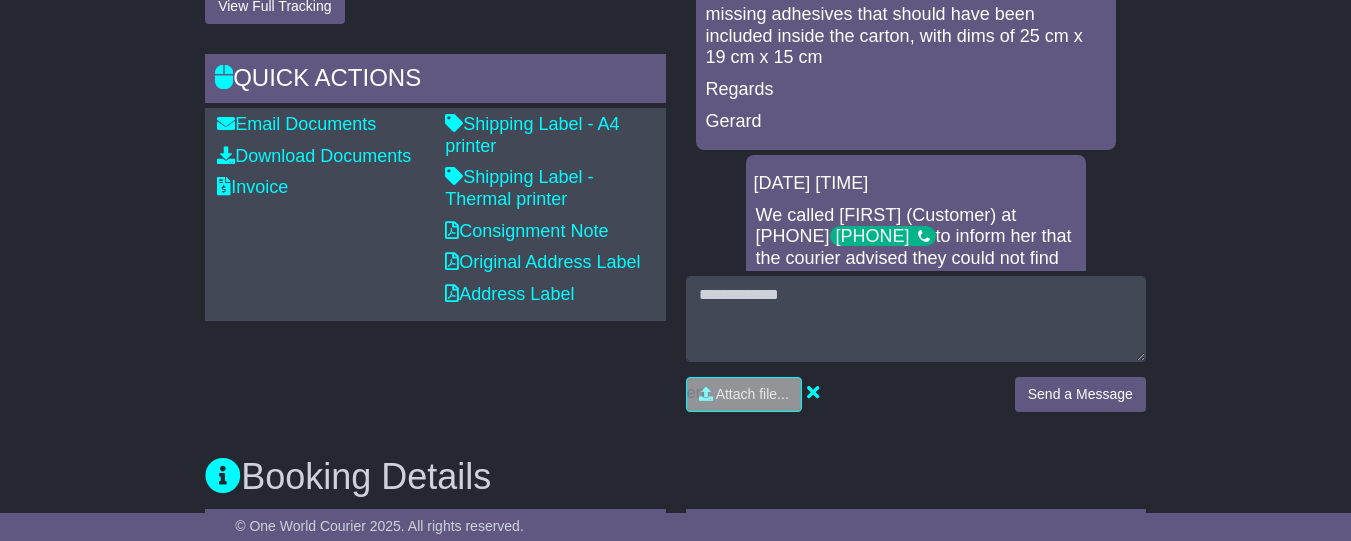 scroll, scrollTop: 687, scrollLeft: 0, axis: vertical 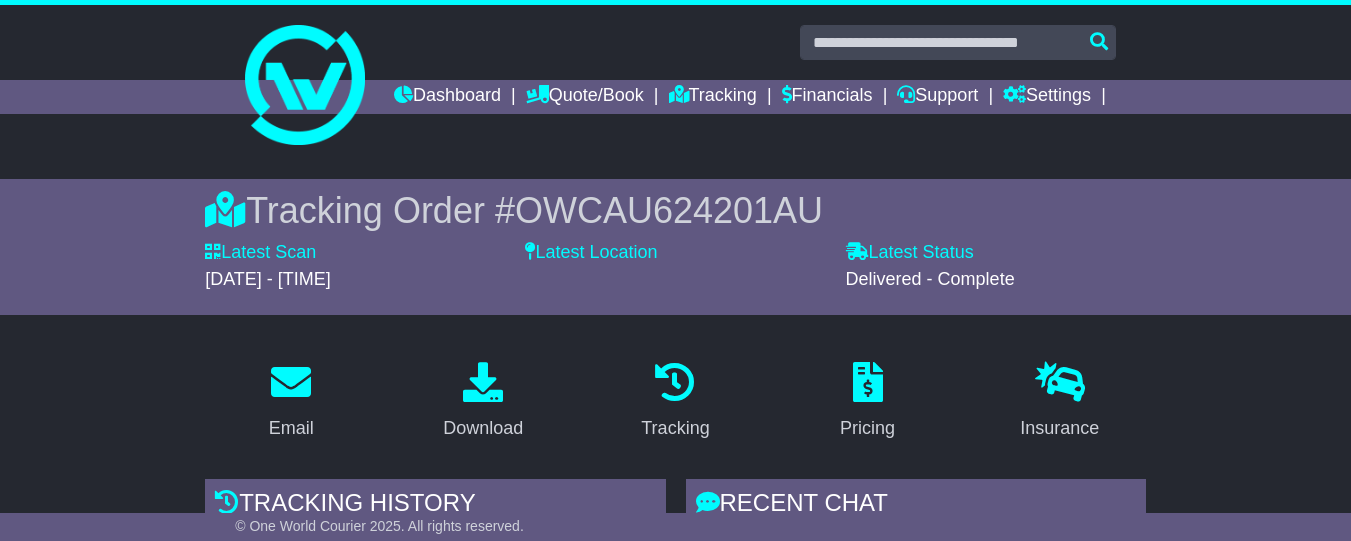 click on "**********" at bounding box center [675, 1362] 